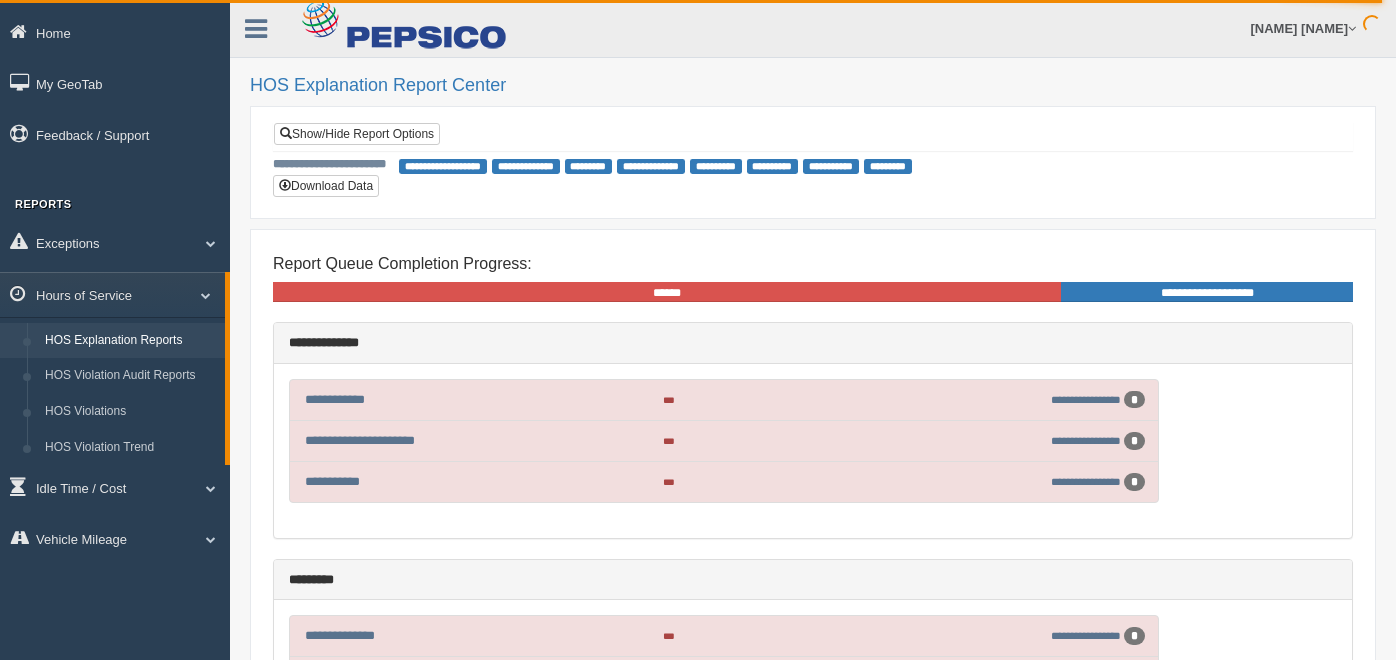 scroll, scrollTop: 0, scrollLeft: 0, axis: both 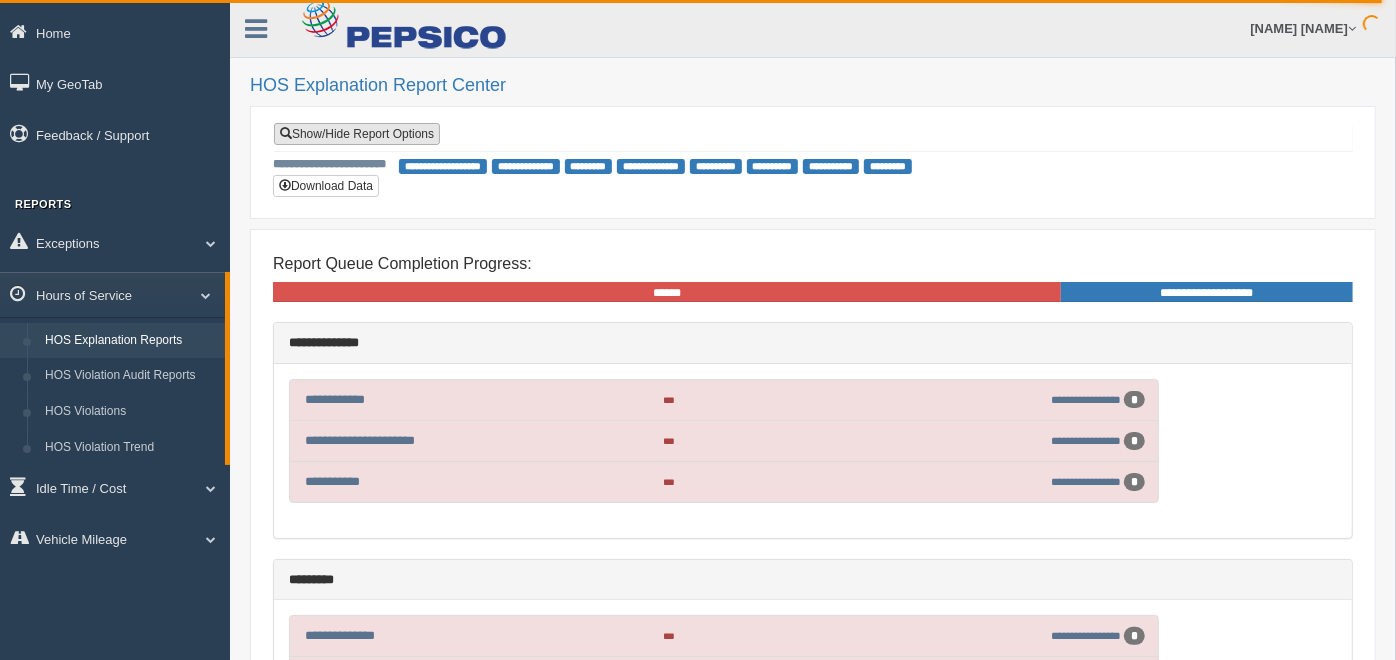 drag, startPoint x: 0, startPoint y: 0, endPoint x: 414, endPoint y: 130, distance: 433.93088 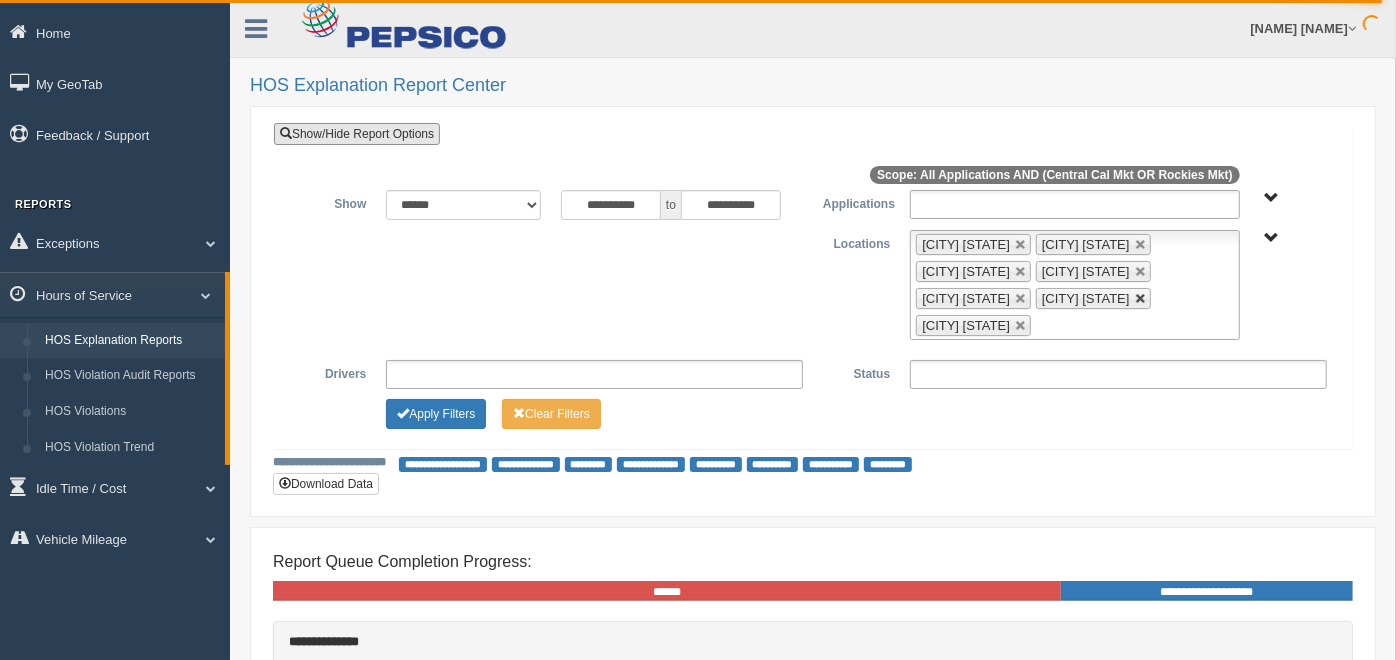 click at bounding box center [1141, 299] 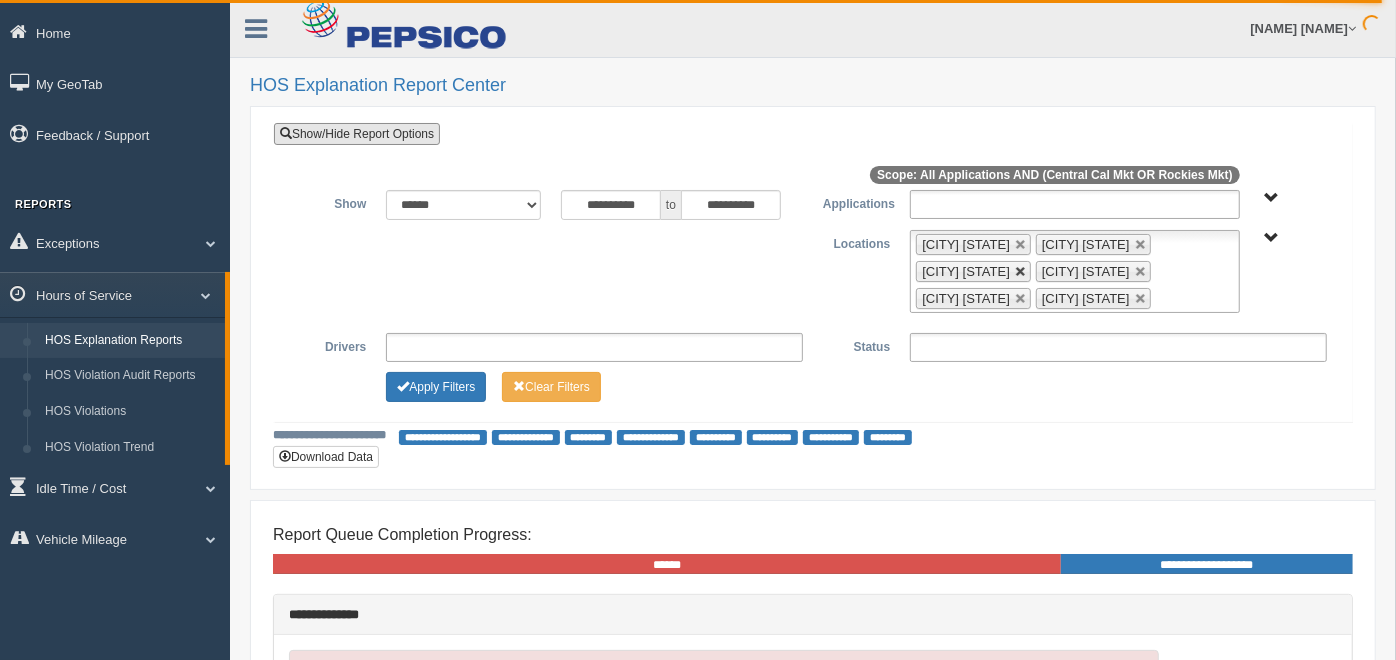 click at bounding box center (1021, 272) 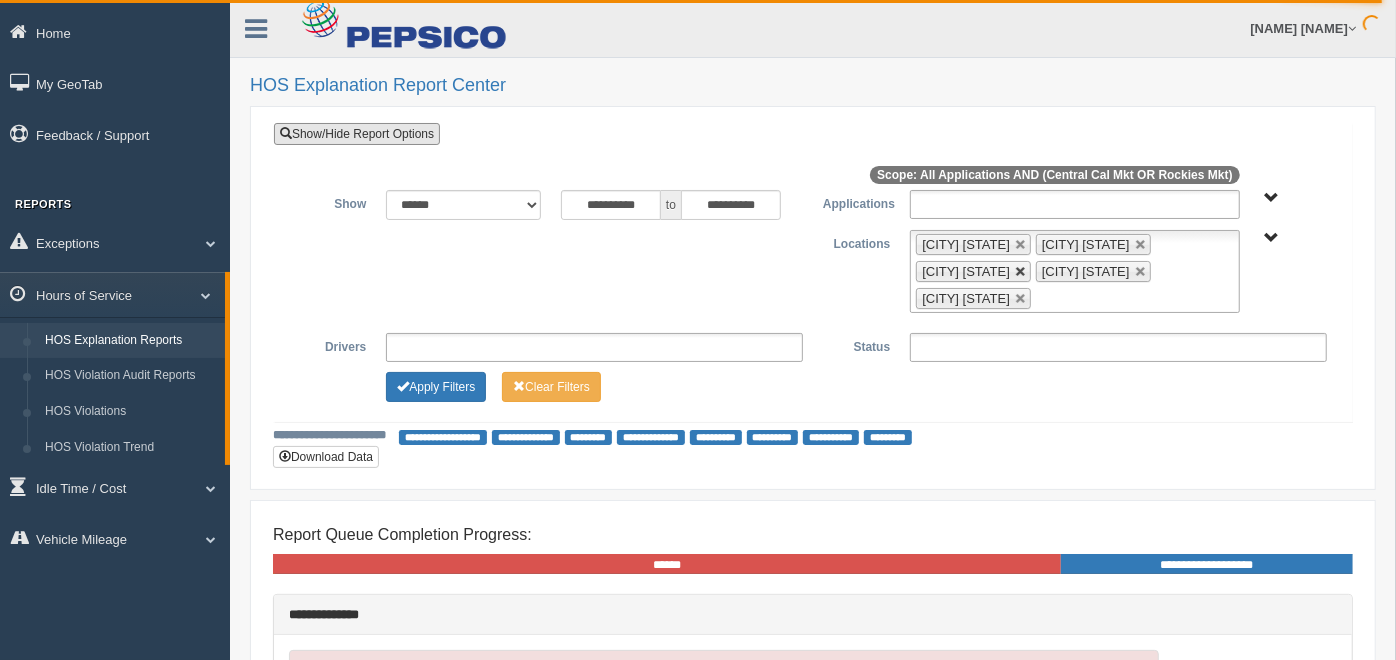 click at bounding box center (1021, 272) 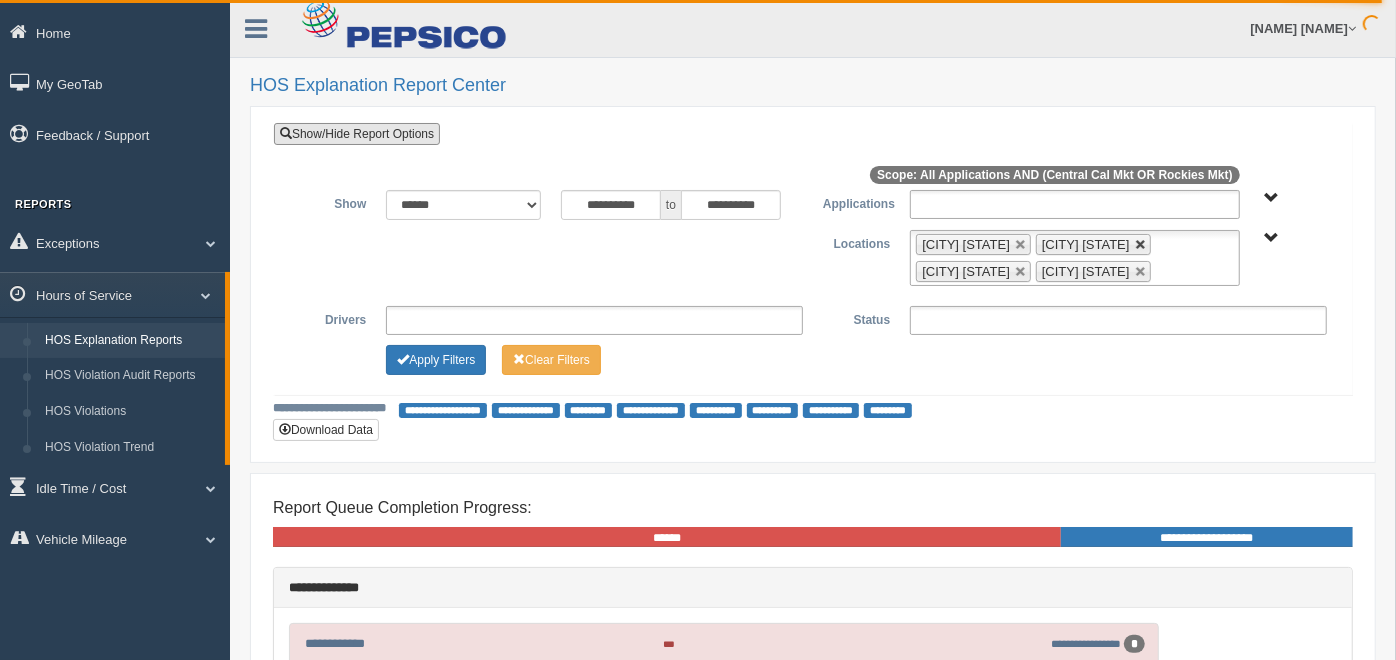 click at bounding box center (1141, 245) 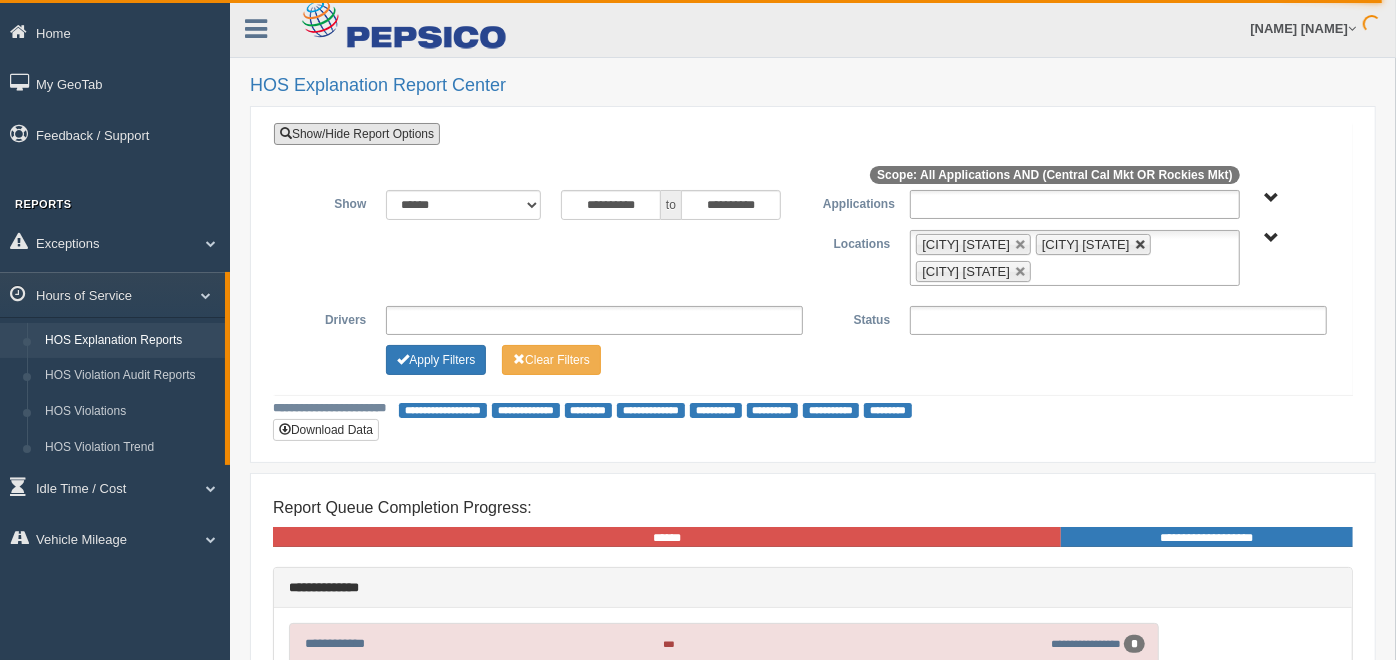 click at bounding box center [1141, 245] 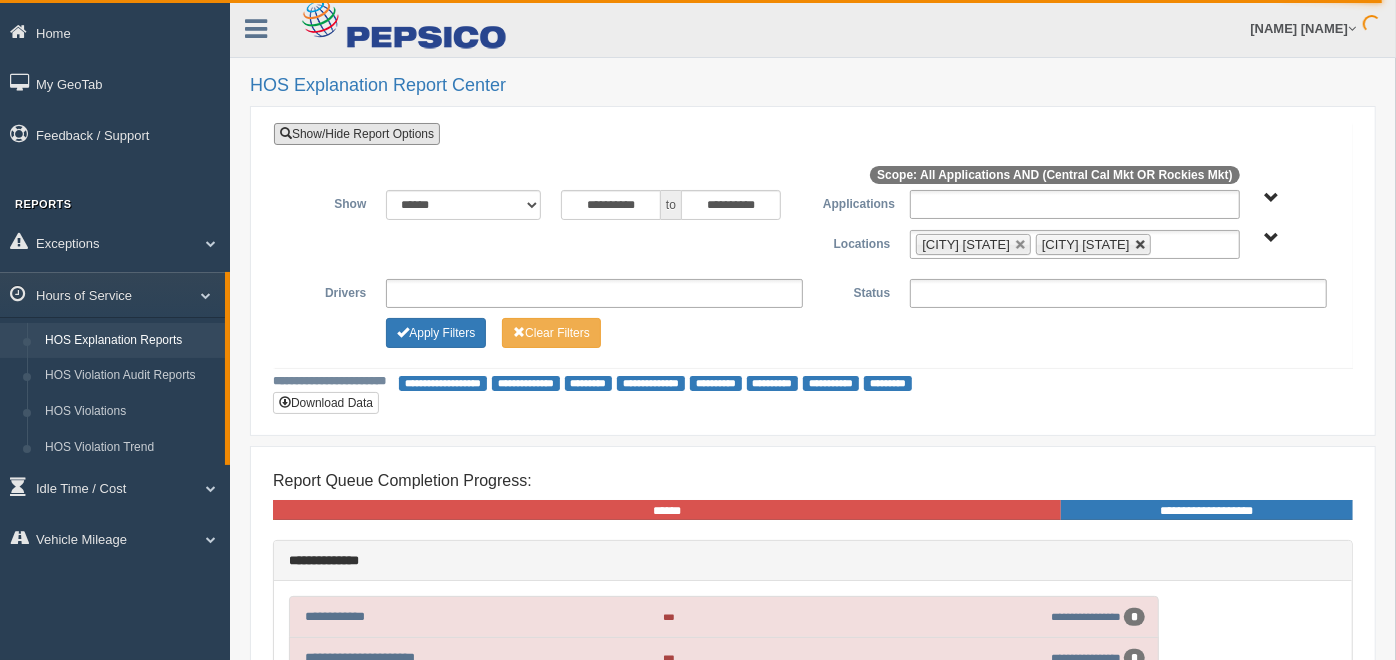 click at bounding box center [1141, 245] 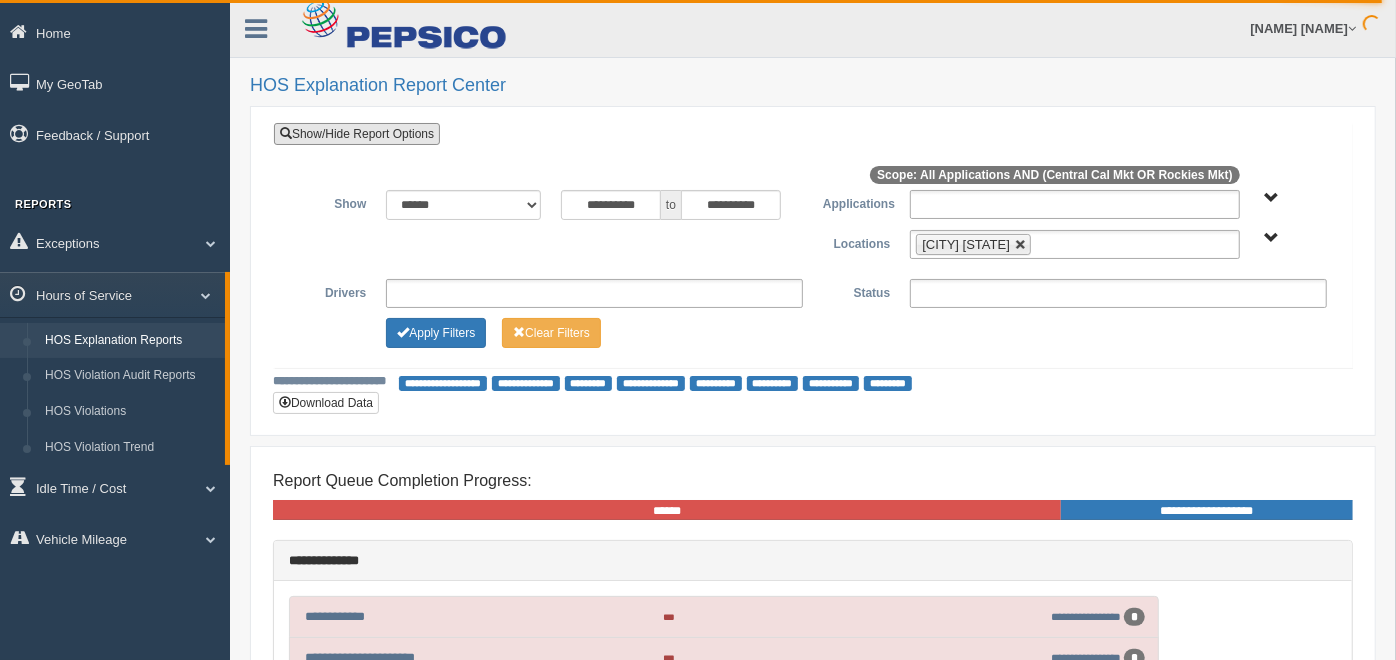 click at bounding box center (1021, 245) 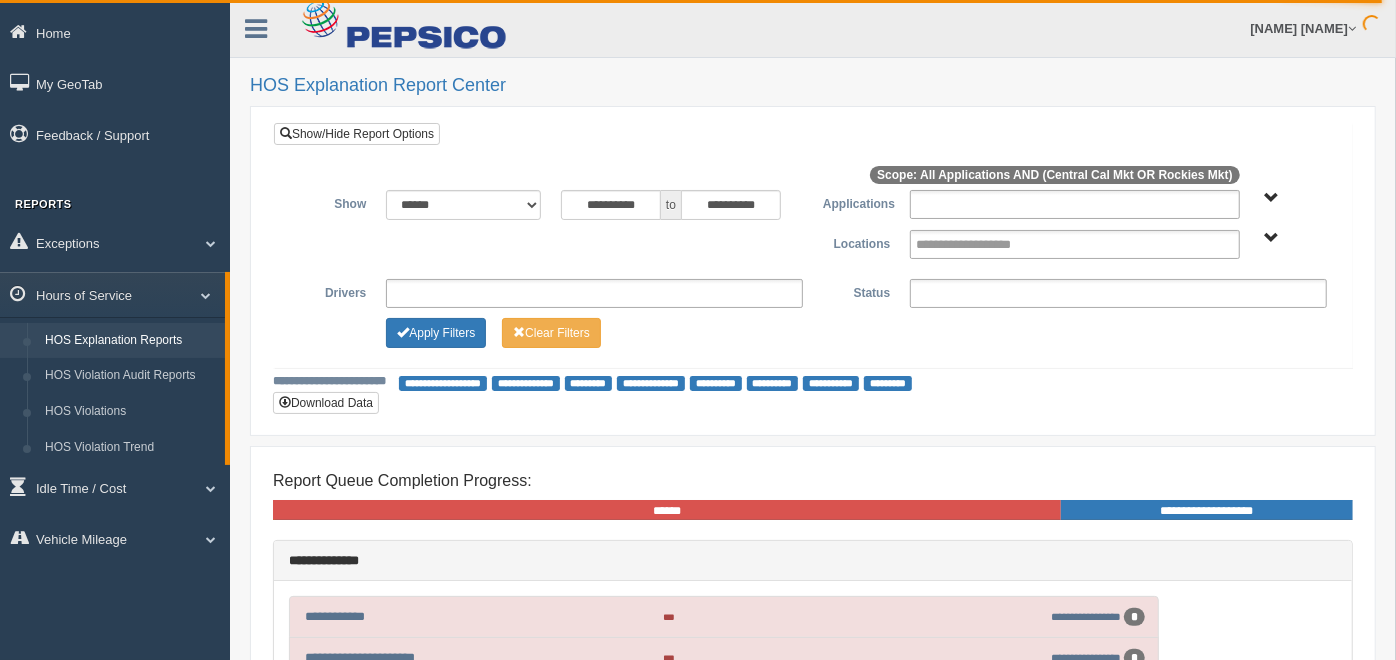 click on "Central Cal Mkt  Rockies Mkt" at bounding box center (1272, 238) 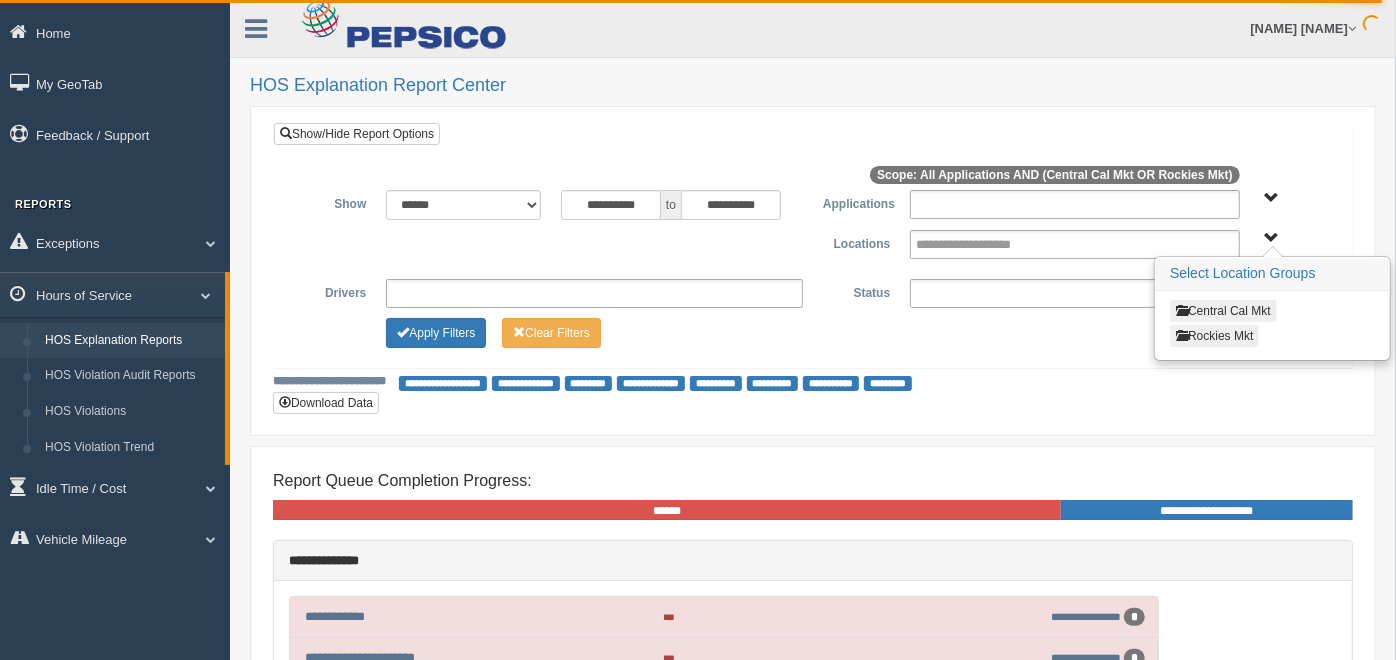 click on "Rockies Mkt" at bounding box center [1214, 336] 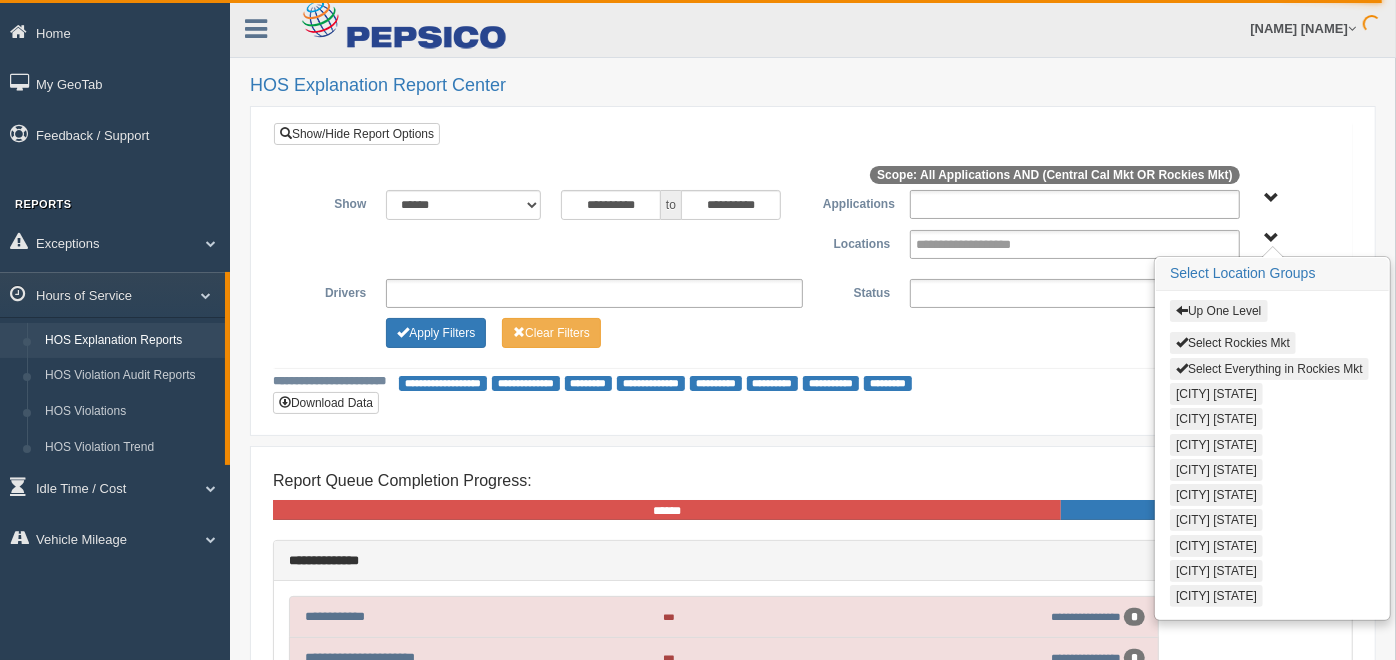 click on "Select Everything in Rockies Mkt" at bounding box center [1269, 369] 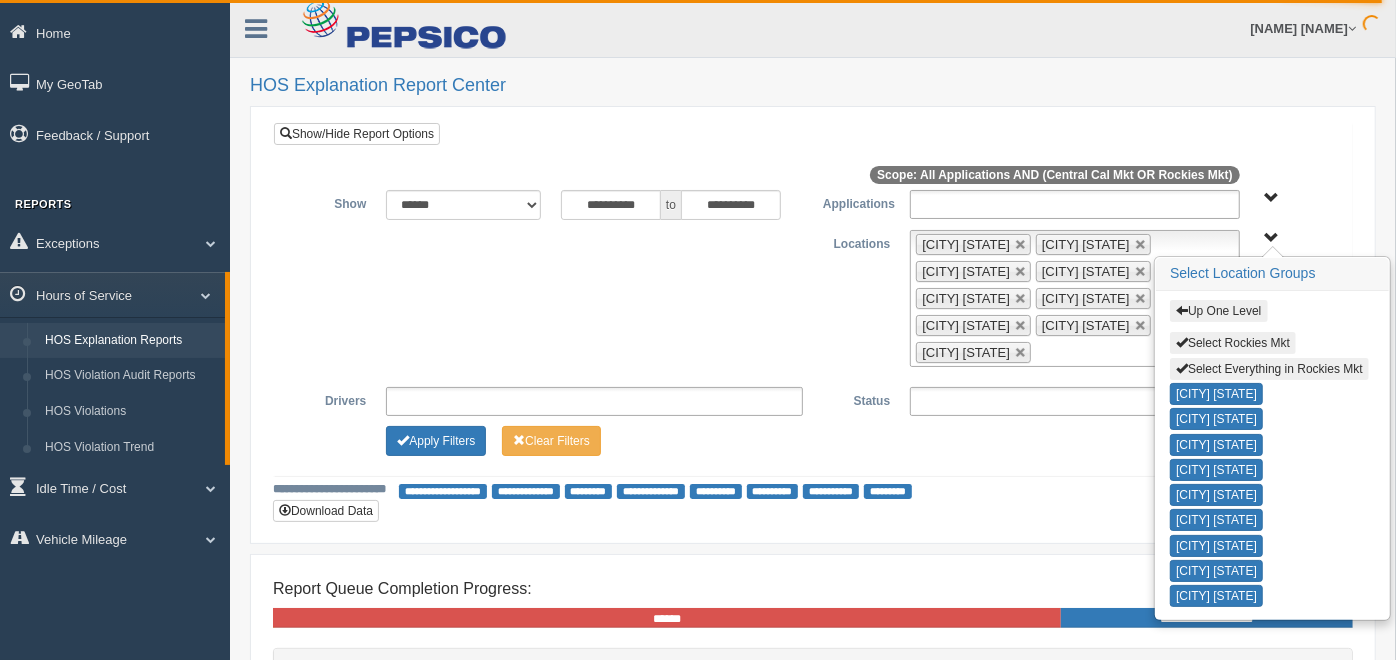 click on "**********" at bounding box center (813, 205) 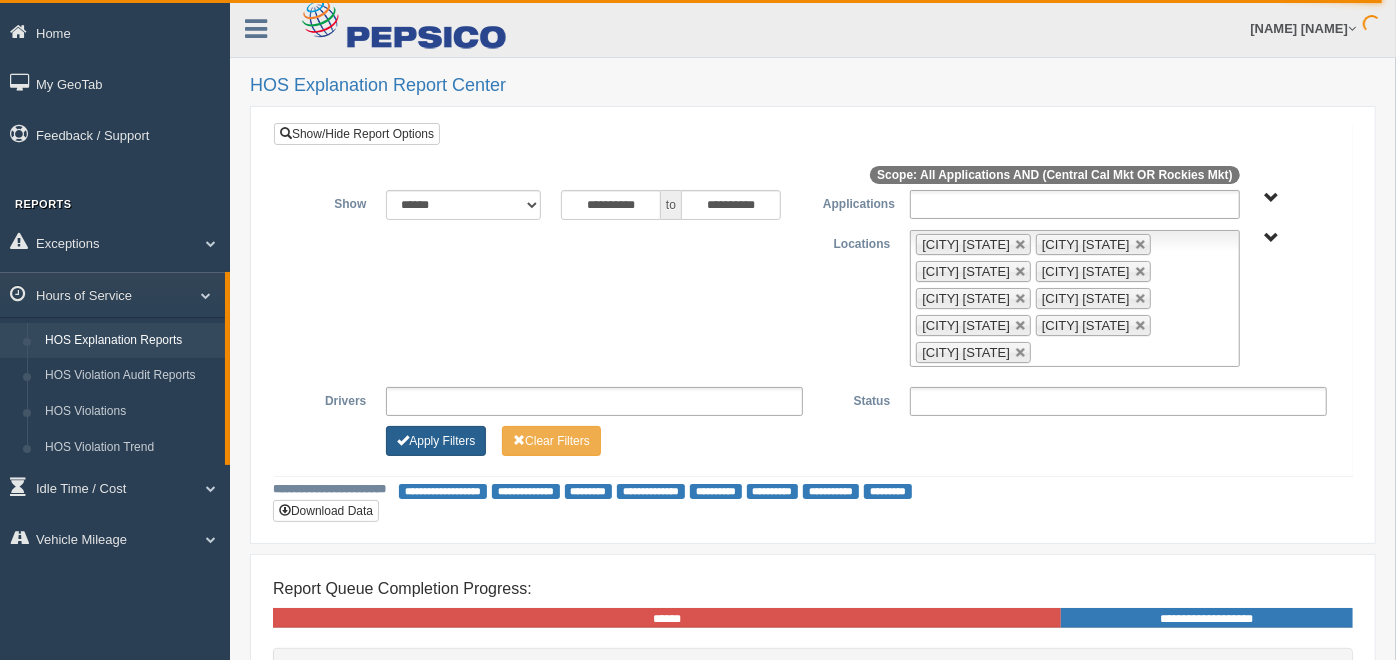 click on "Apply Filters" at bounding box center [436, 441] 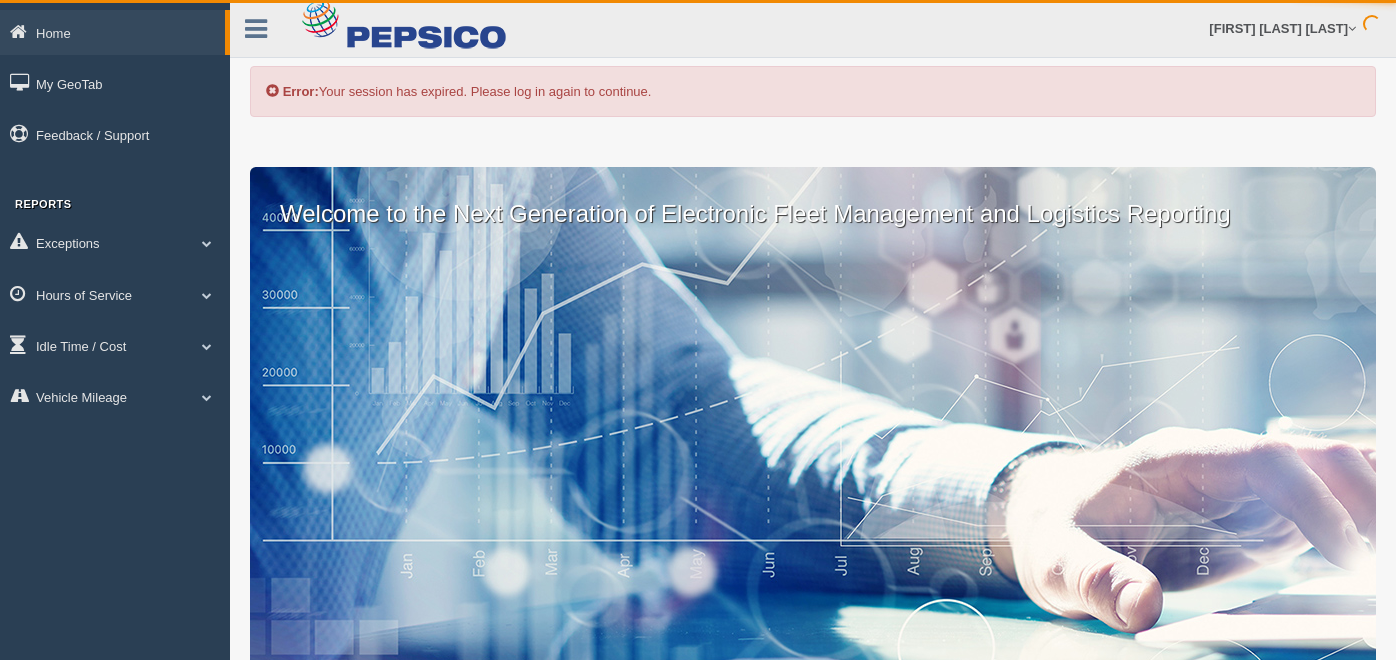 scroll, scrollTop: 0, scrollLeft: 0, axis: both 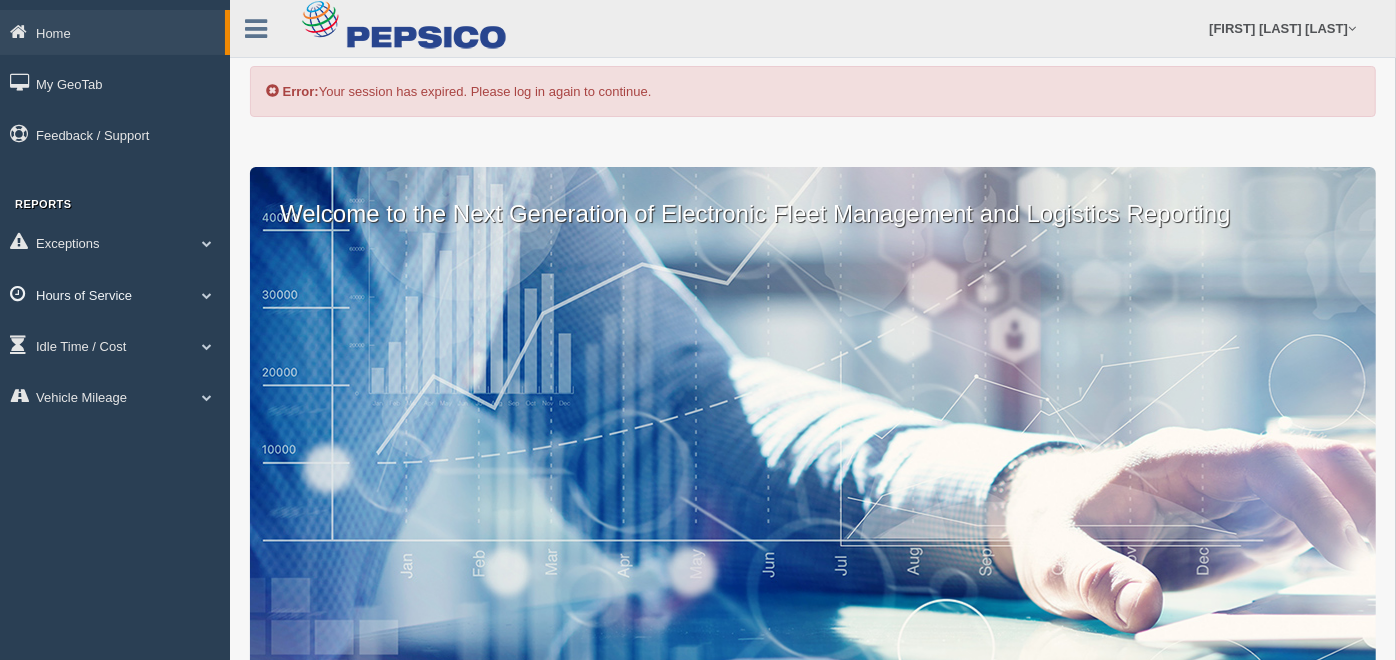 click on "Hours of Service" at bounding box center [115, 294] 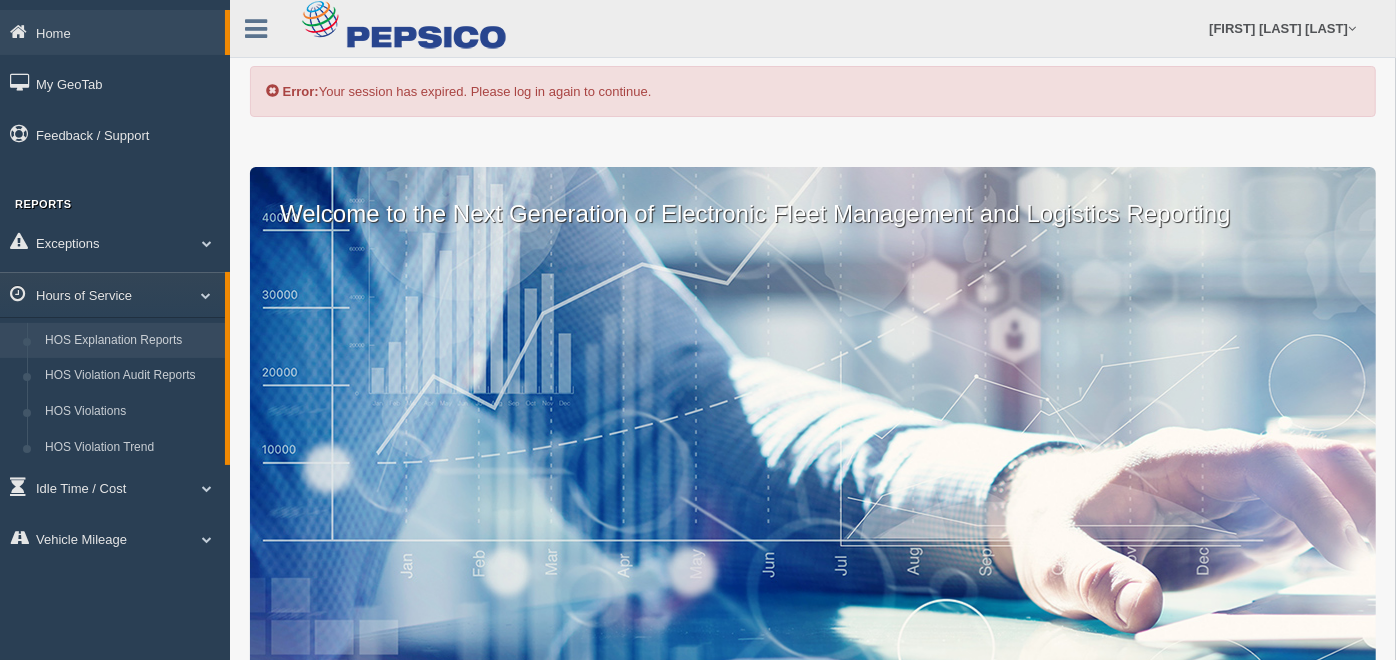 click on "HOS Explanation Reports" at bounding box center (130, 341) 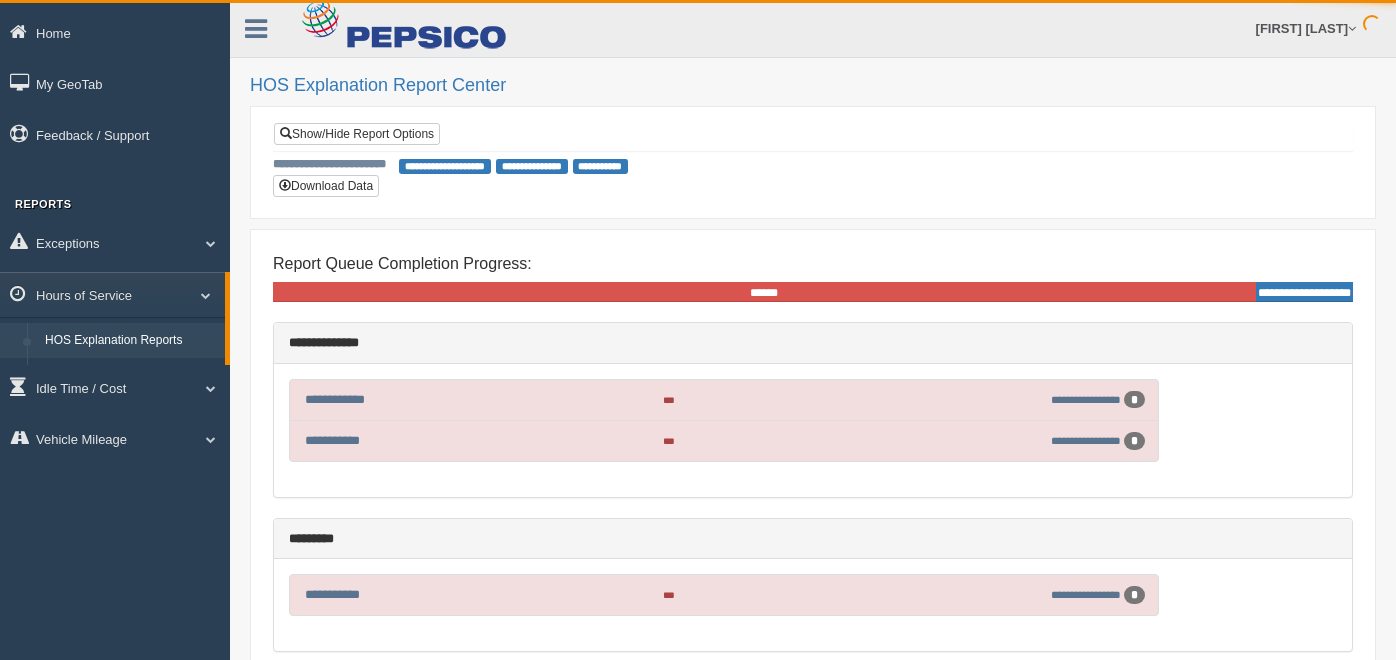 scroll, scrollTop: 0, scrollLeft: 0, axis: both 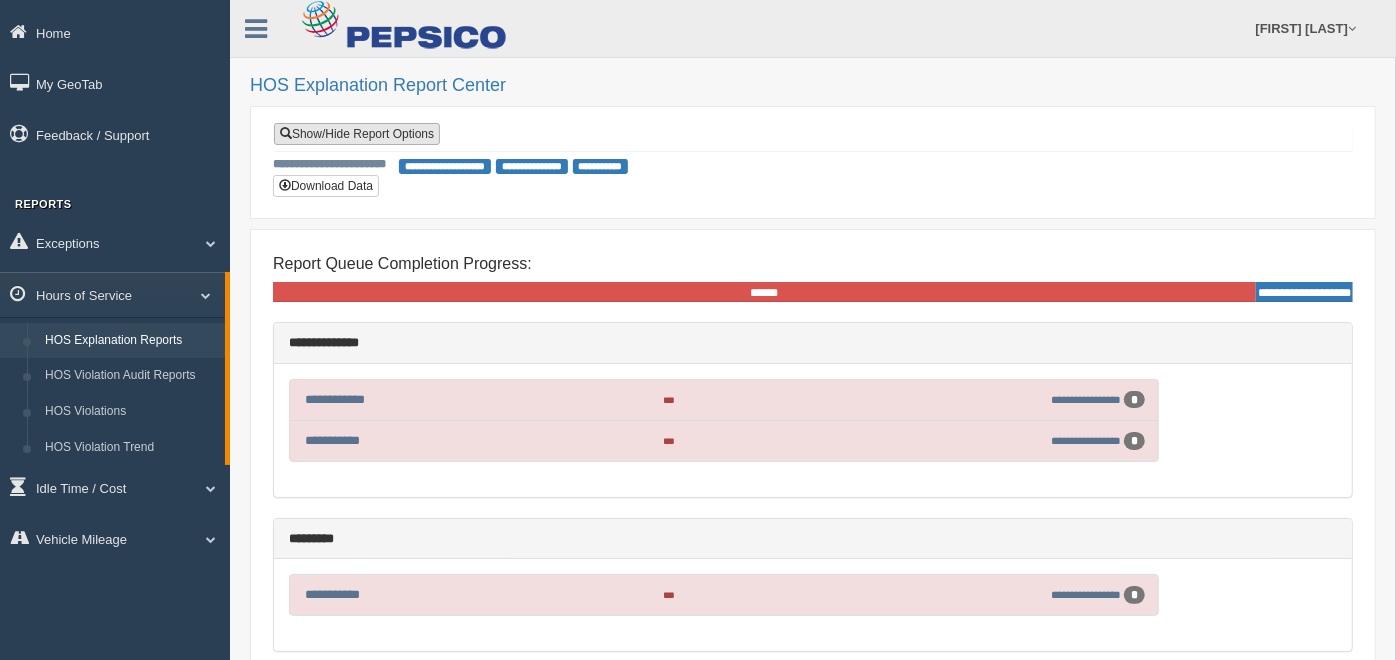 click on "Show/Hide Report Options" at bounding box center (357, 134) 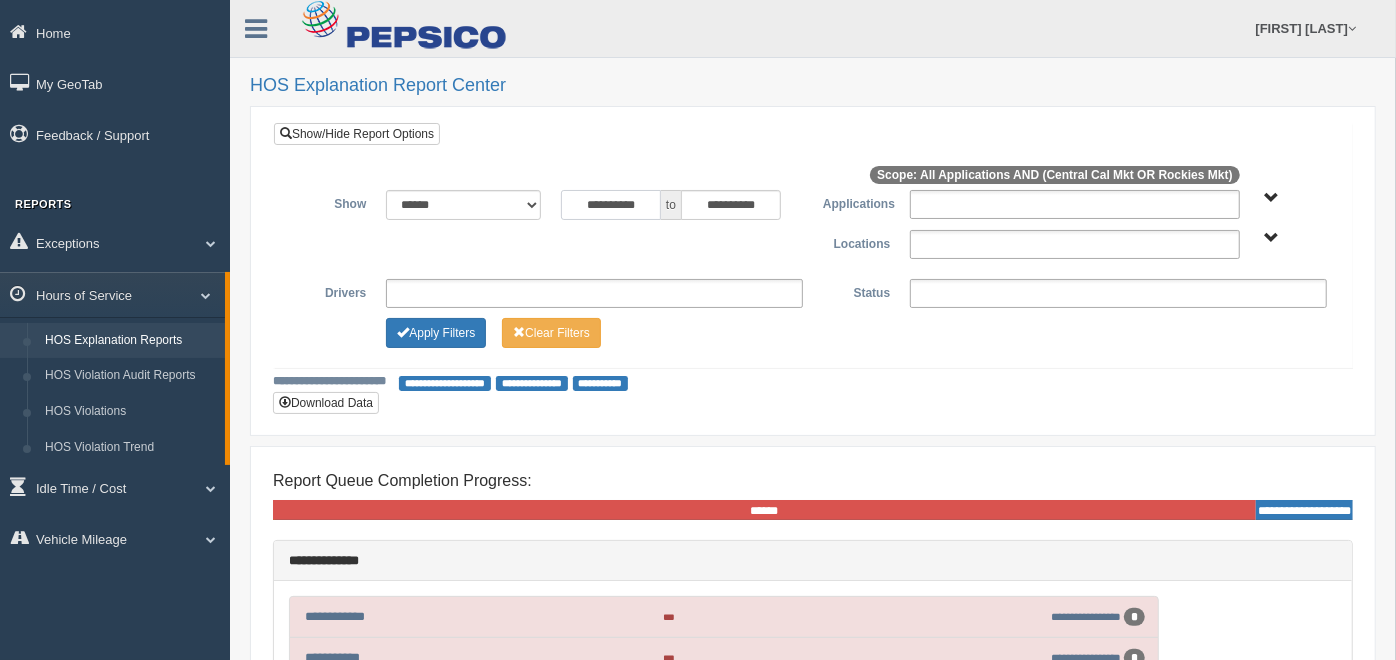 click on "**********" at bounding box center (611, 205) 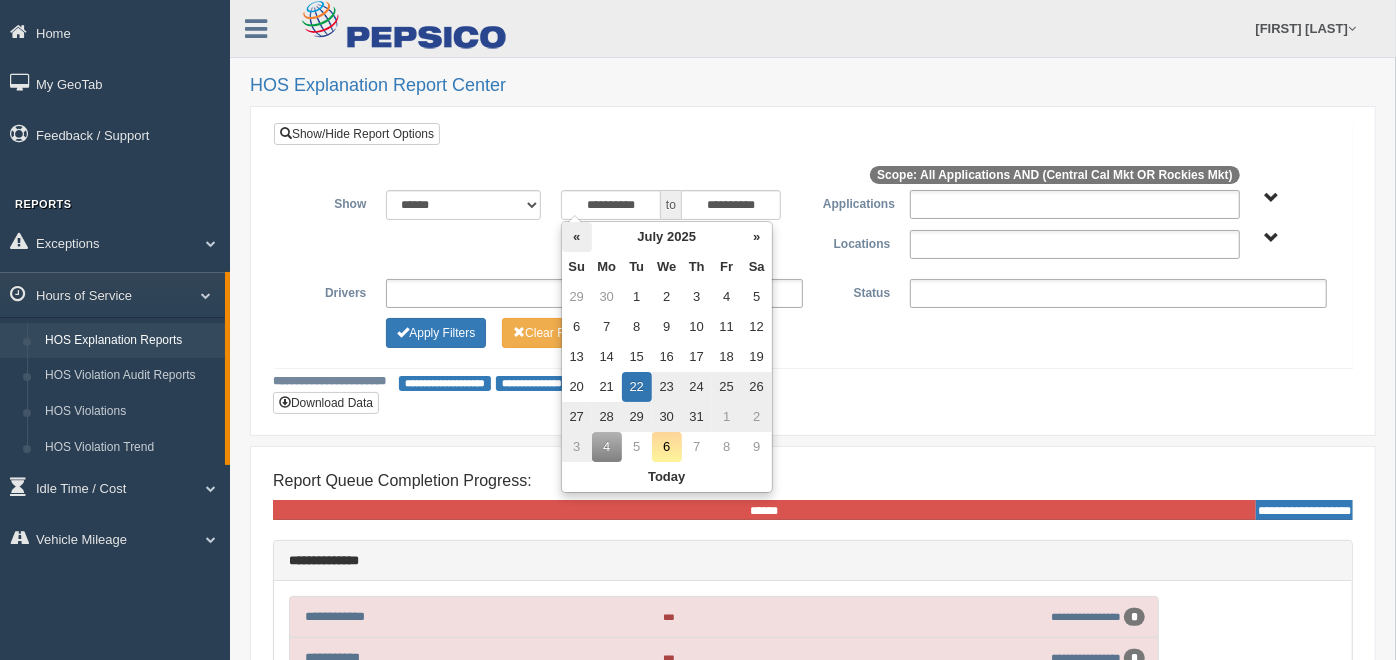click on "«" at bounding box center (577, 237) 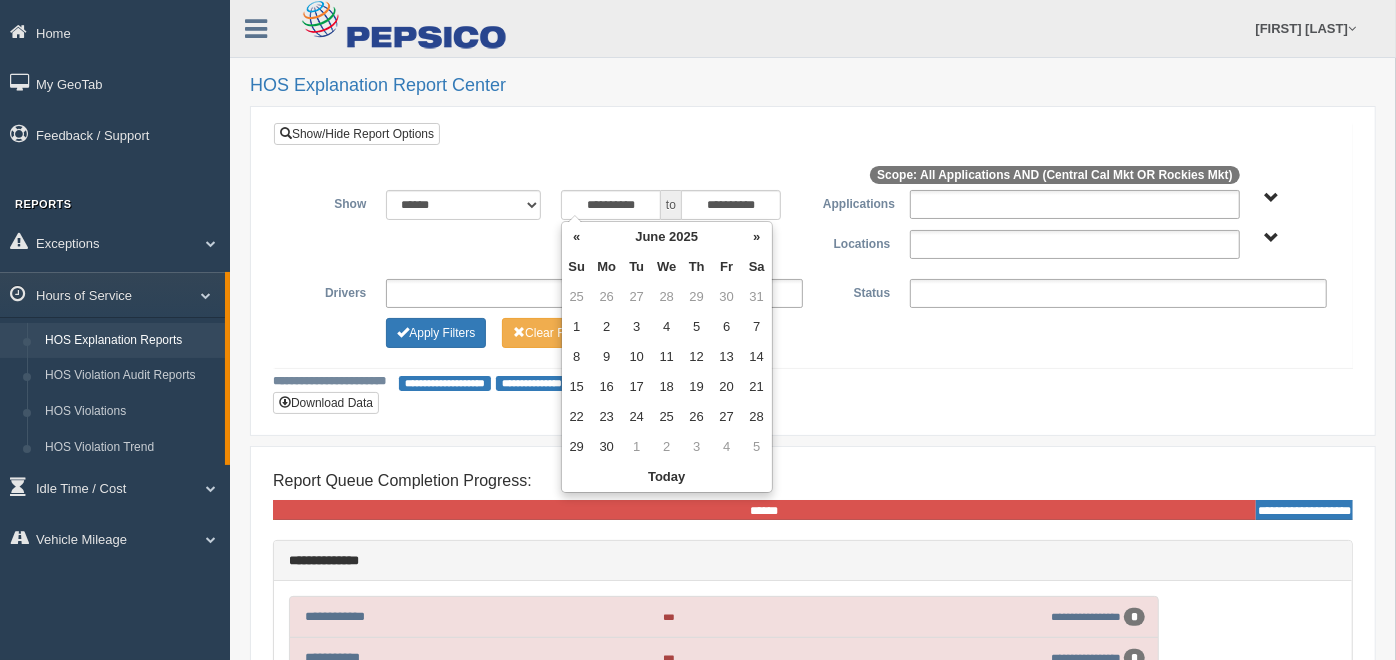 click on "«" at bounding box center [577, 237] 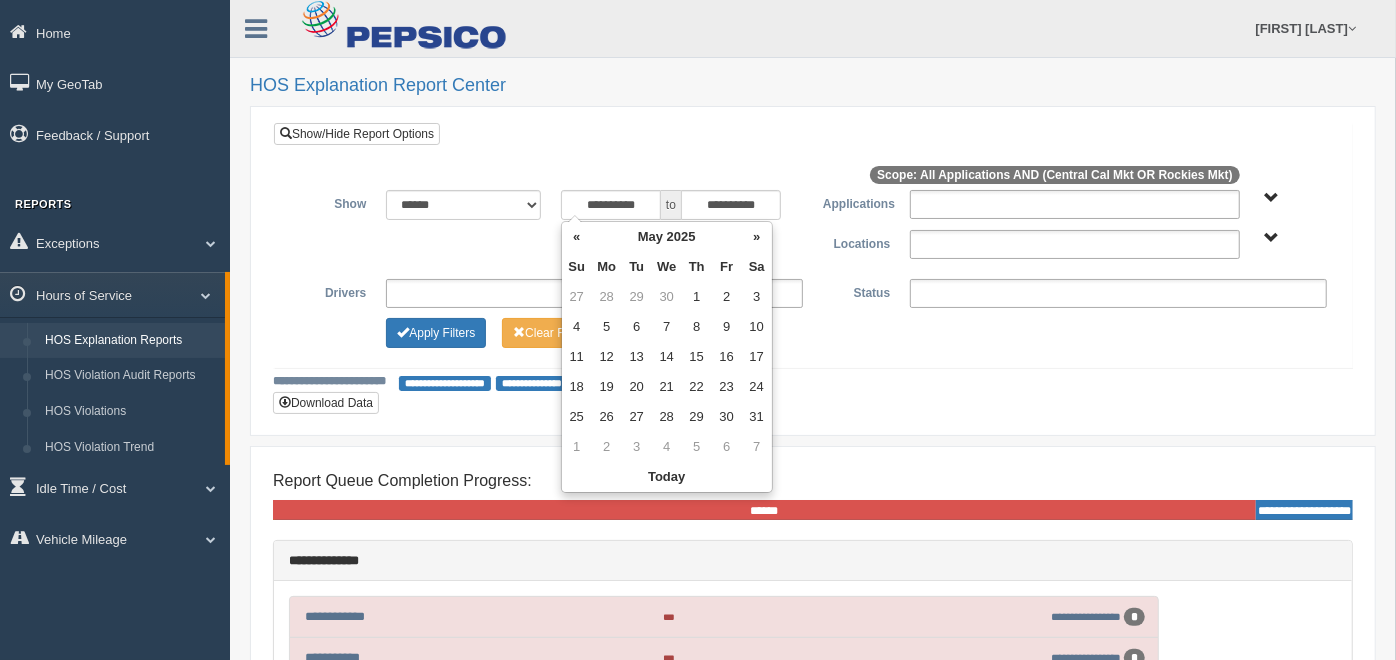 click on "«" at bounding box center [577, 237] 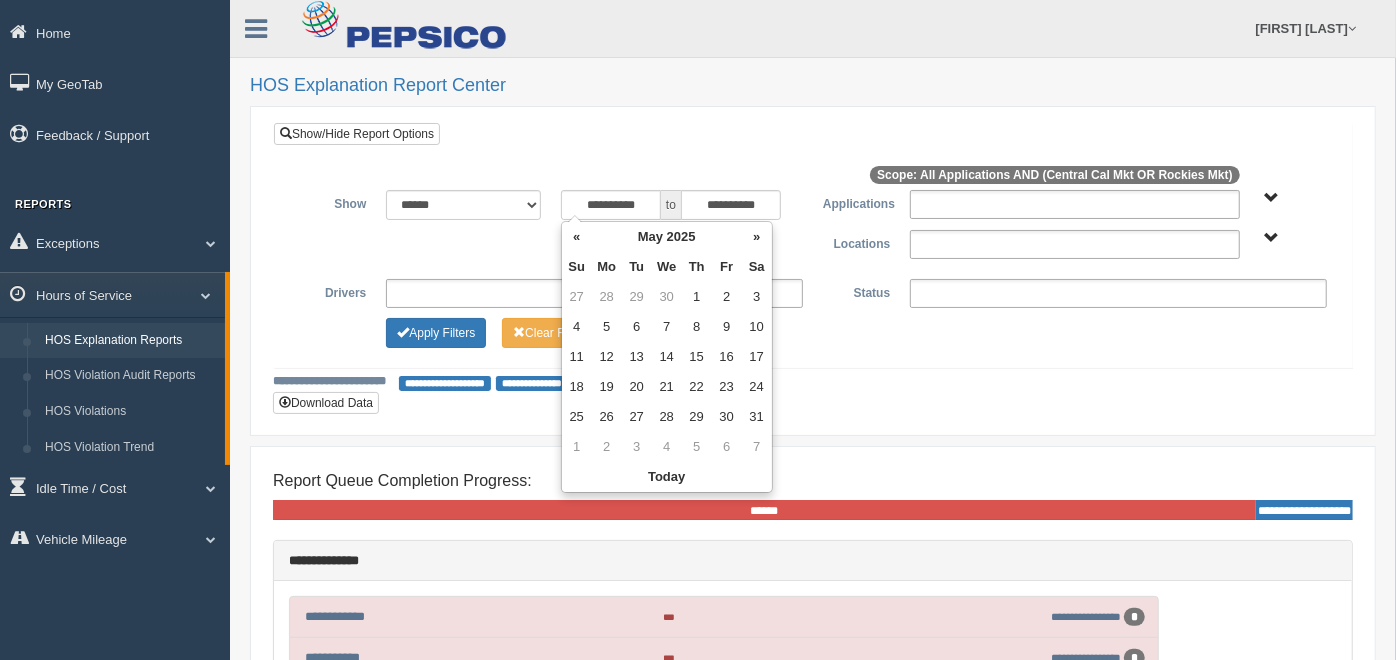 click on "«" at bounding box center (577, 237) 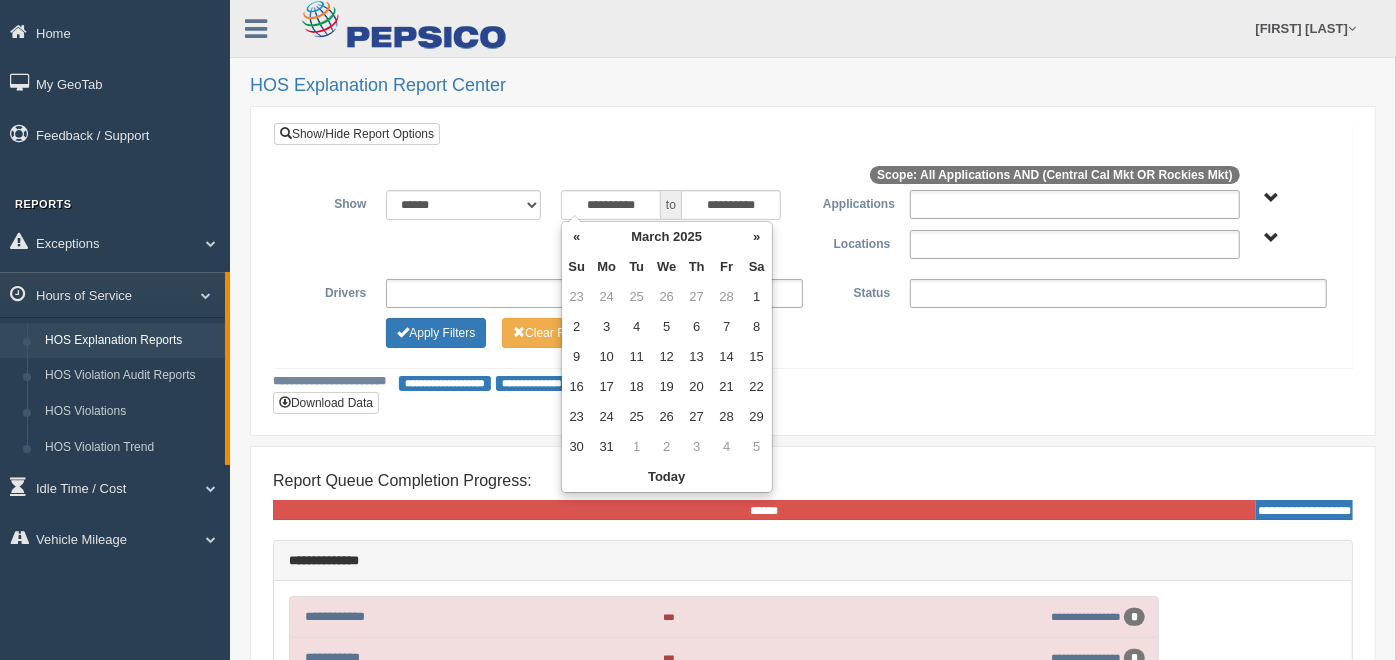 click on "«" at bounding box center (577, 237) 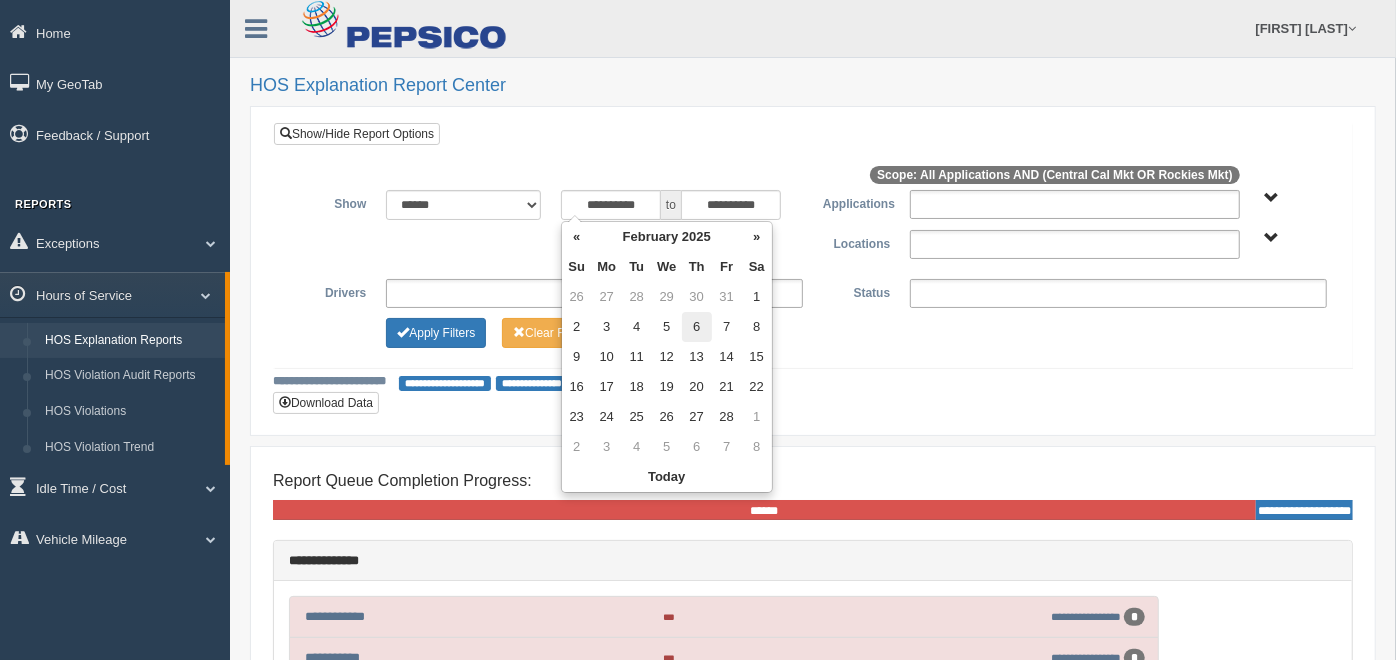 click on "6" at bounding box center (697, 327) 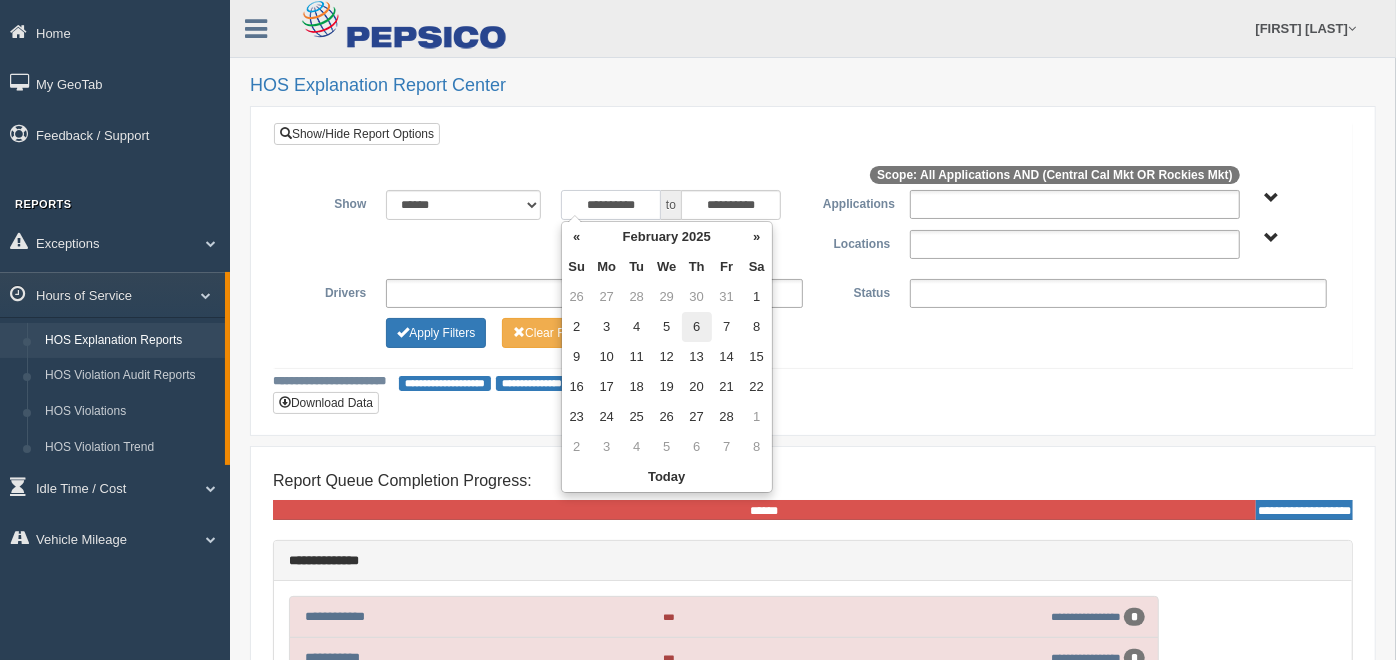 type on "**********" 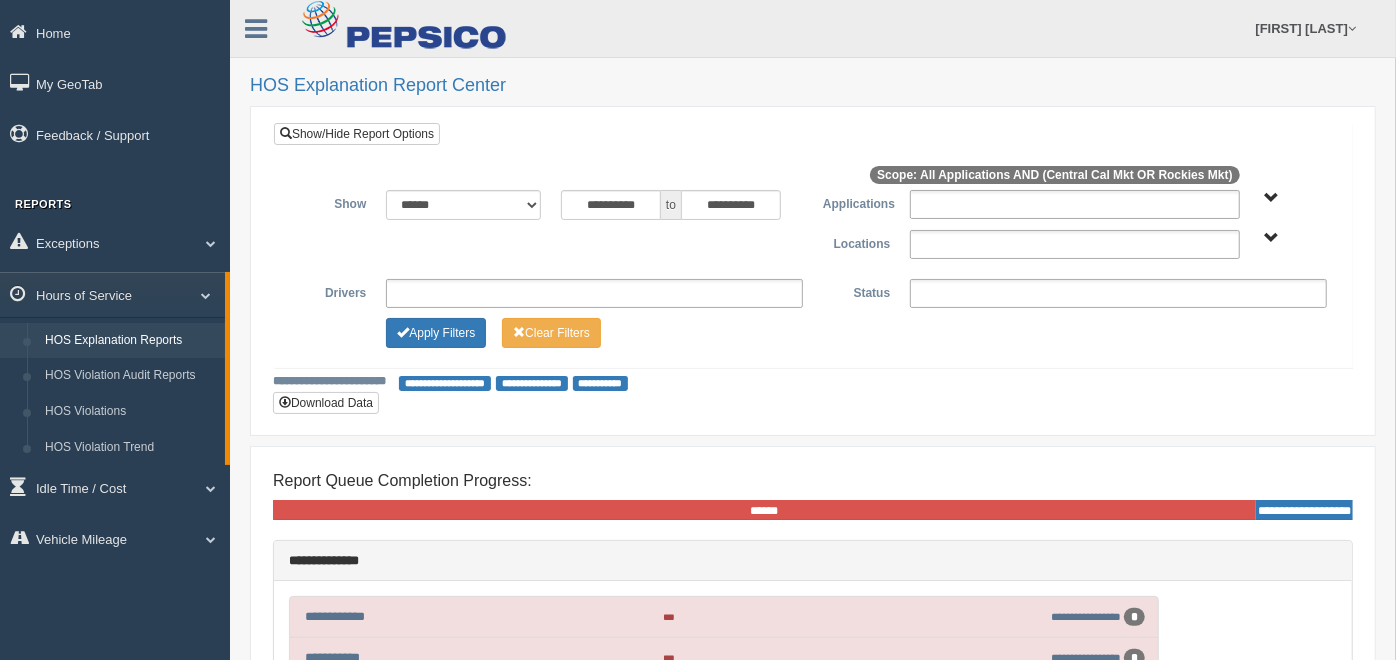 click on "**********" at bounding box center (813, 244) 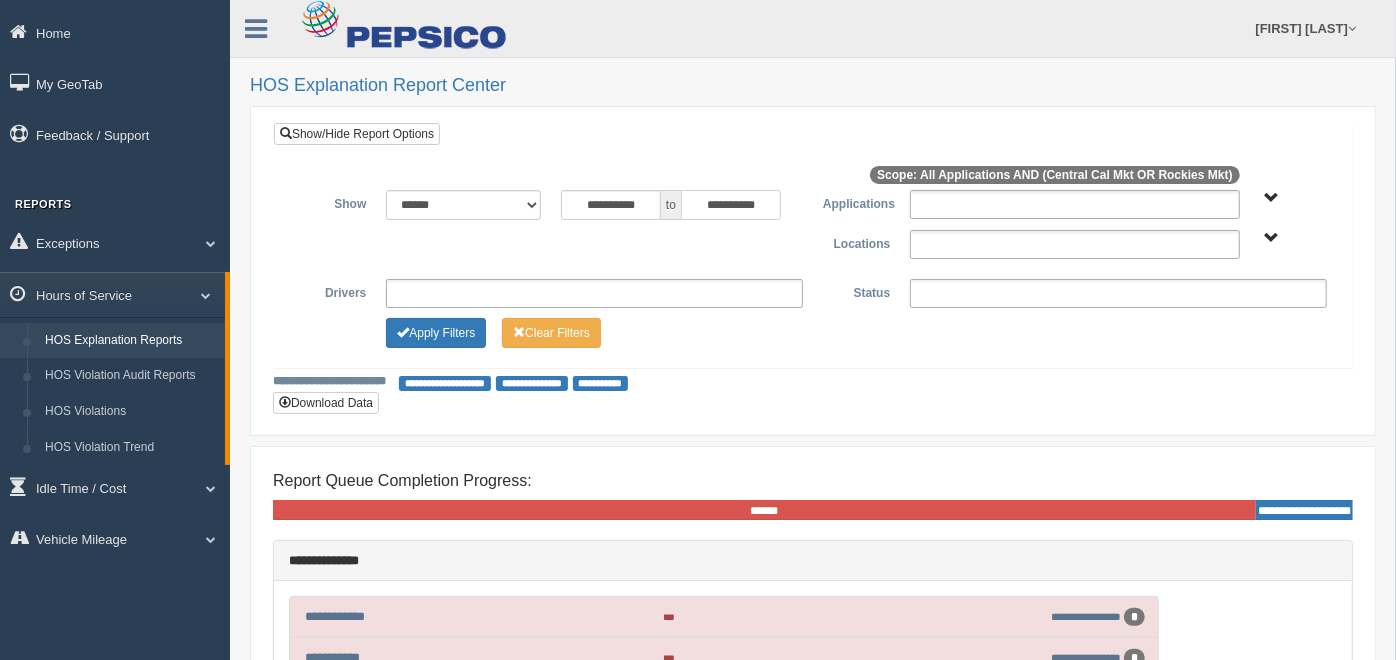 click on "**********" at bounding box center (731, 205) 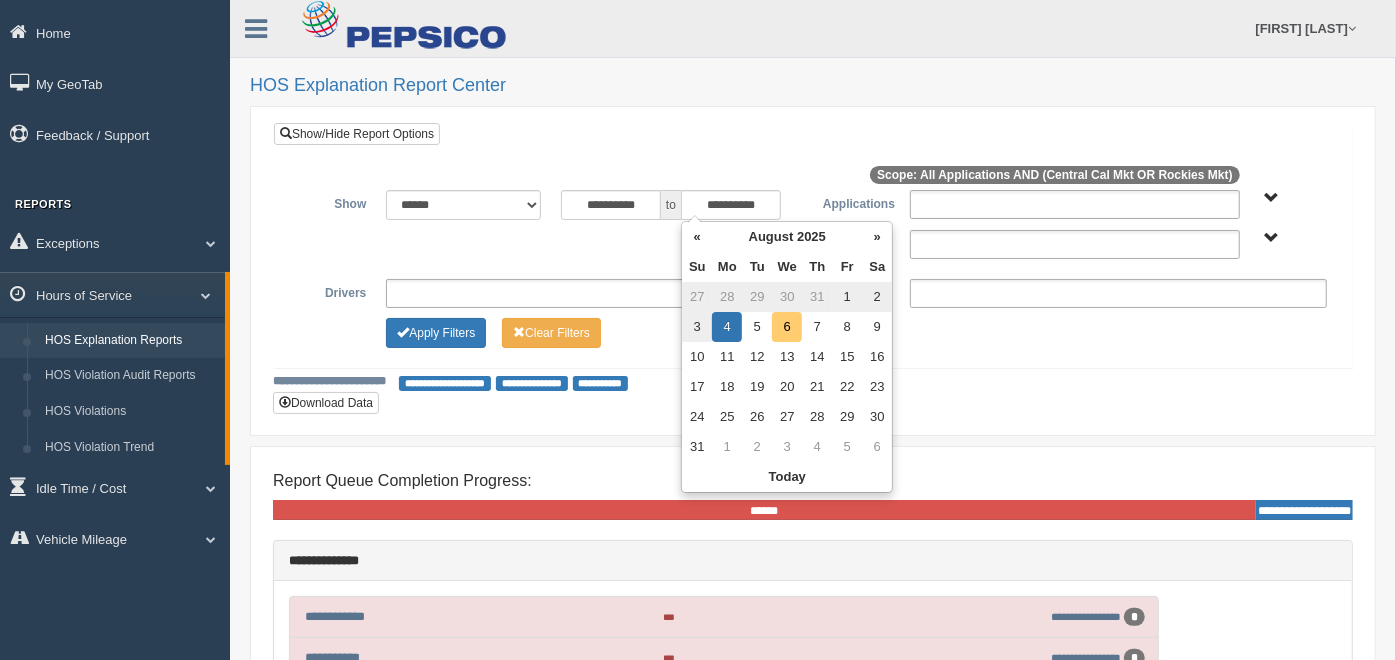 click on "6" at bounding box center (787, 327) 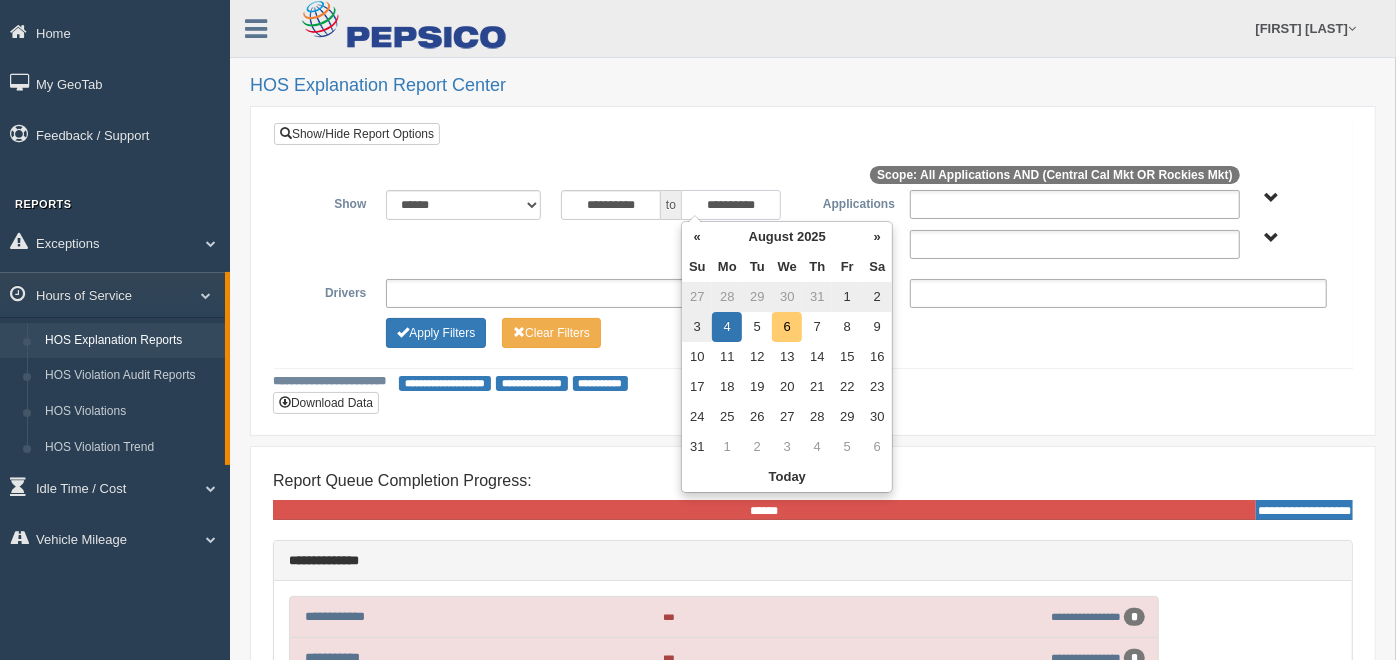 type on "**********" 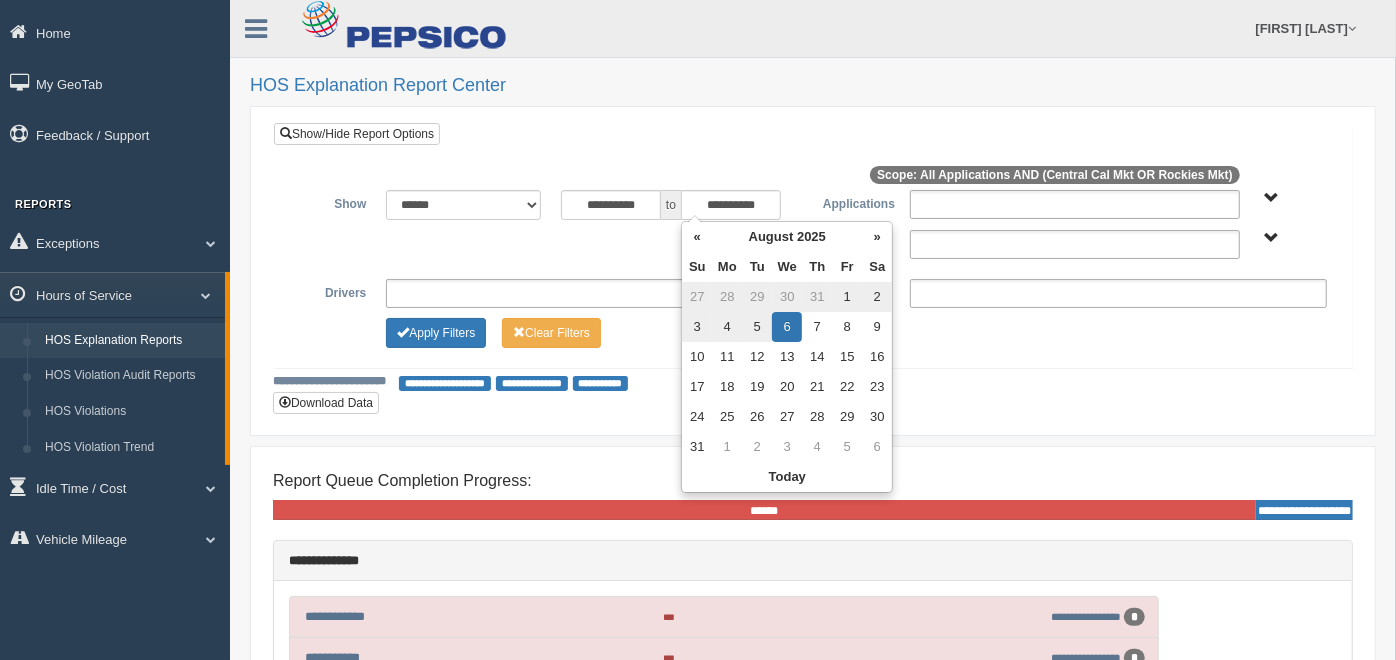 click at bounding box center (813, 178) 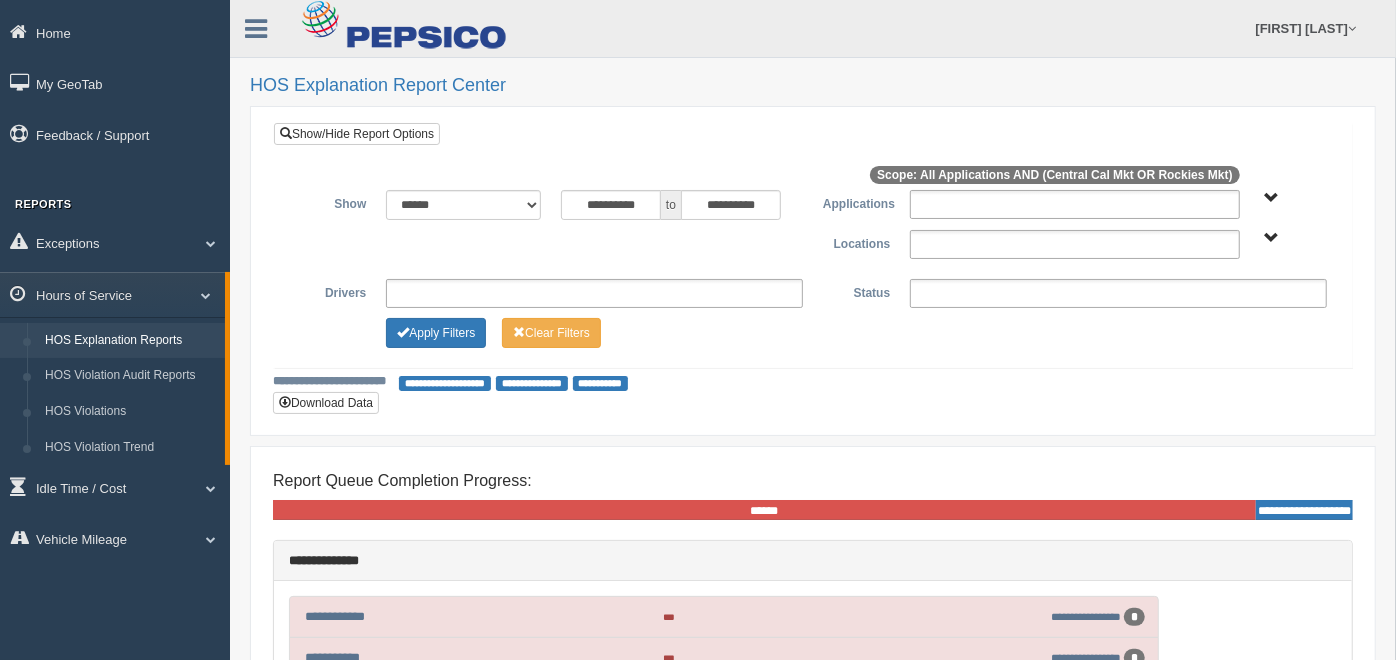 click on "Central Cal Mkt  Rockies Mkt" at bounding box center [1272, 238] 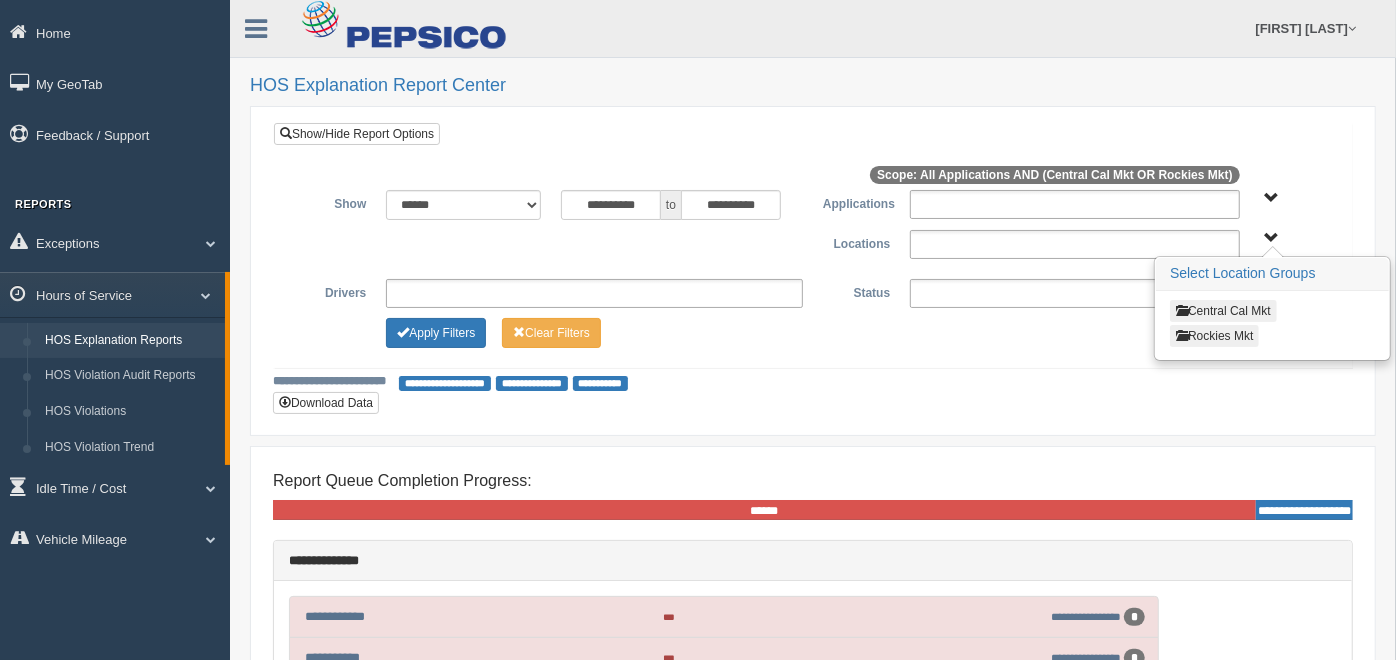 click on "Rockies Mkt" at bounding box center [1214, 336] 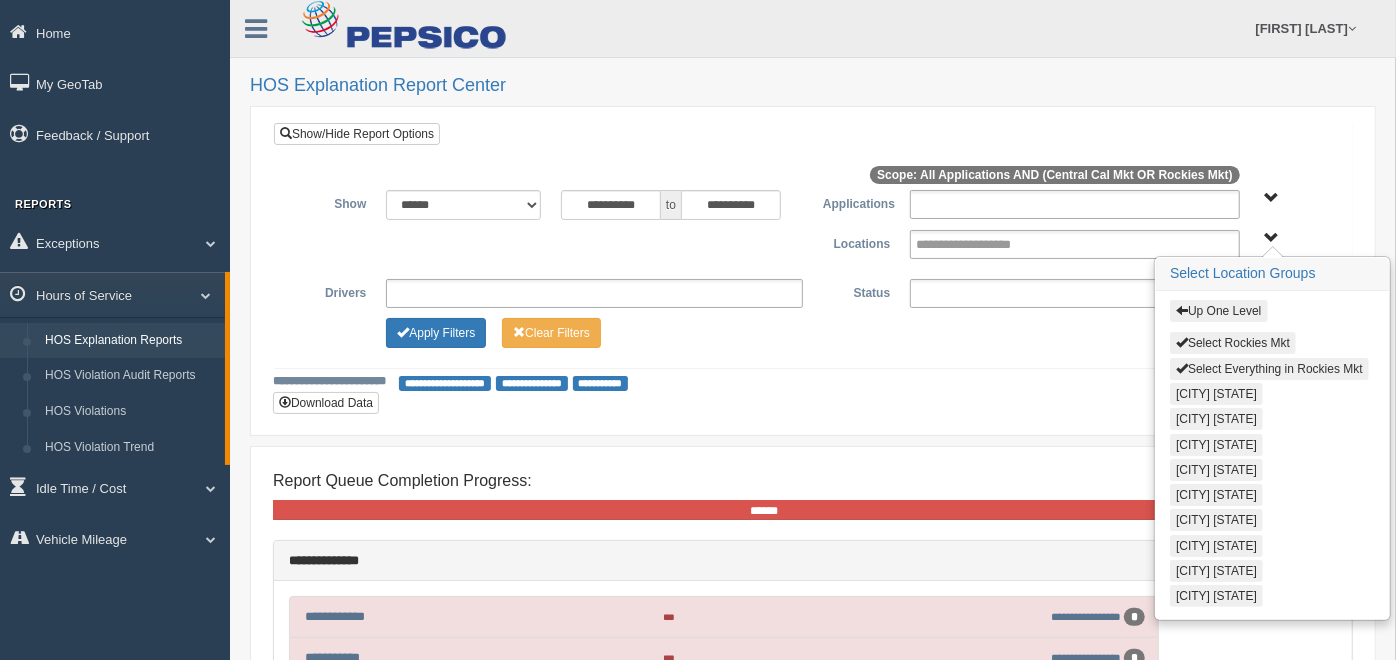 click on "Select Everything in Rockies Mkt" at bounding box center (1269, 369) 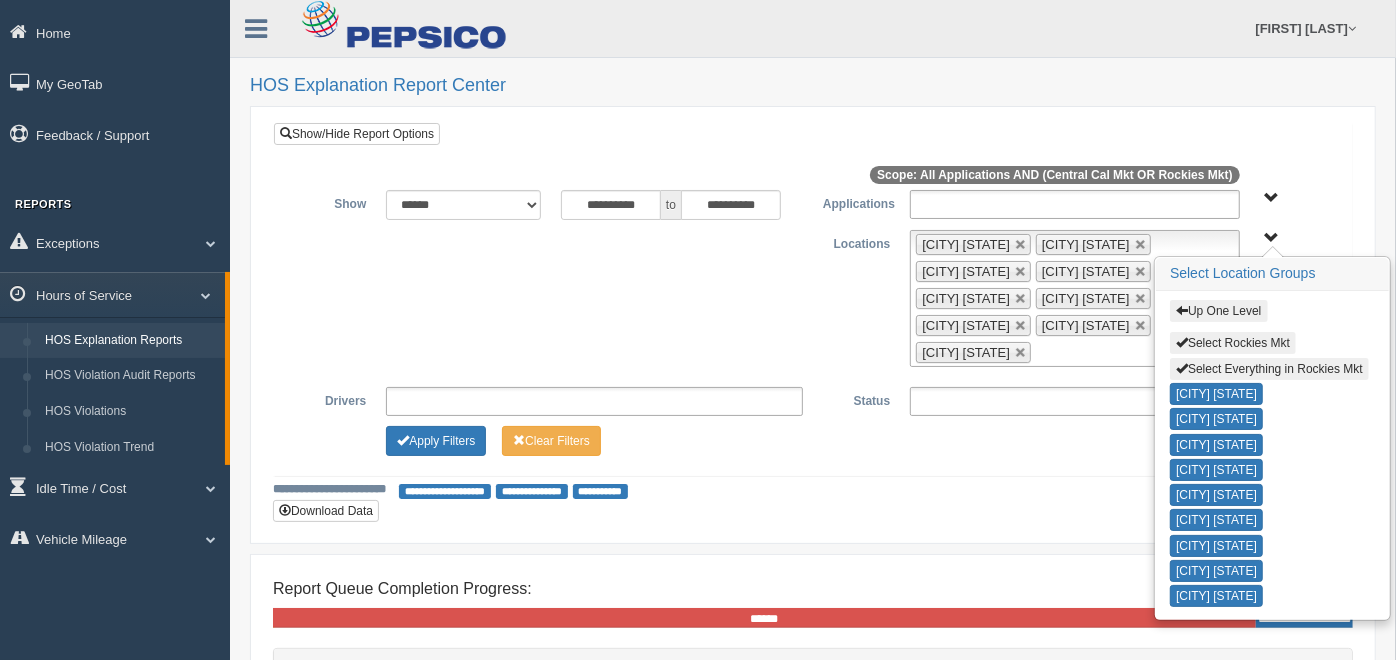 click on "Up One Level  Select Rockies Mkt  Select Everything in Rockies Mkt [CITY] [STATE] [CITY] [STATE] [CITY] [STATE] [CITY] [STATE] [CITY] [STATE] [CITY] [STATE] [CITY] [STATE] [CITY] [STATE] [CITY] [STATE] [CITY] [STATE]" at bounding box center (1272, 238) 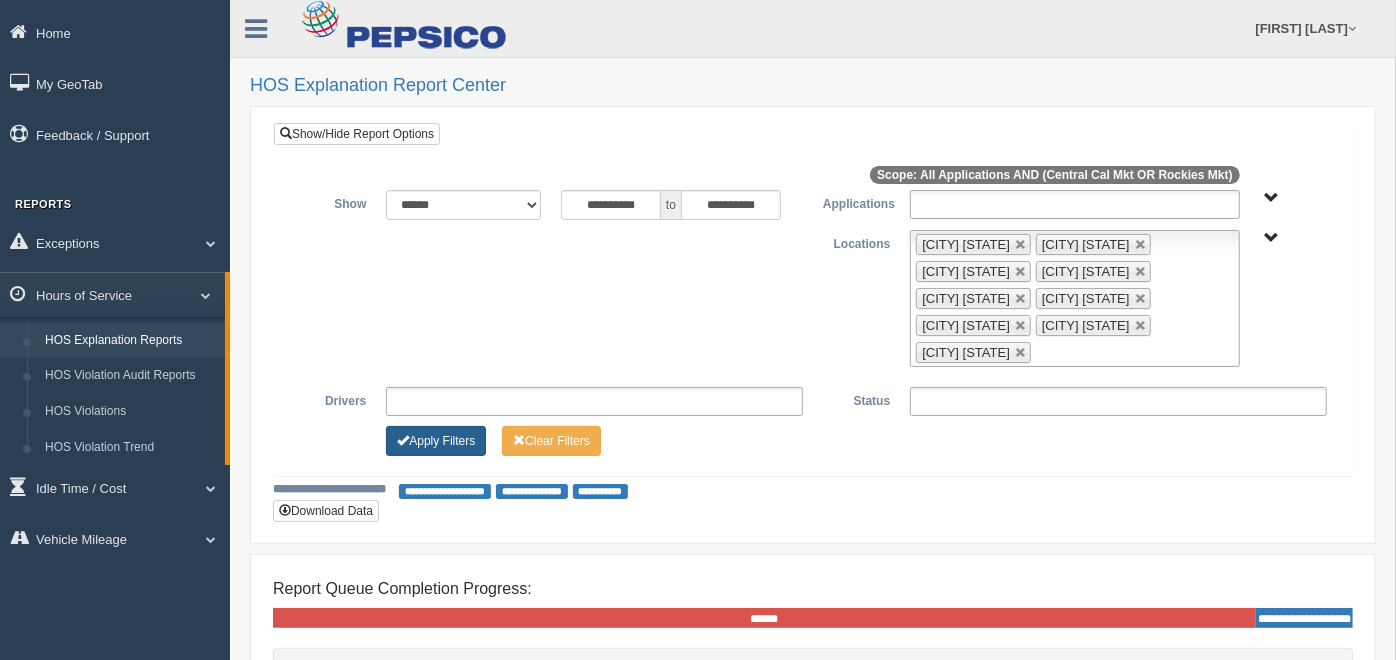 click on "Apply Filters" at bounding box center [436, 441] 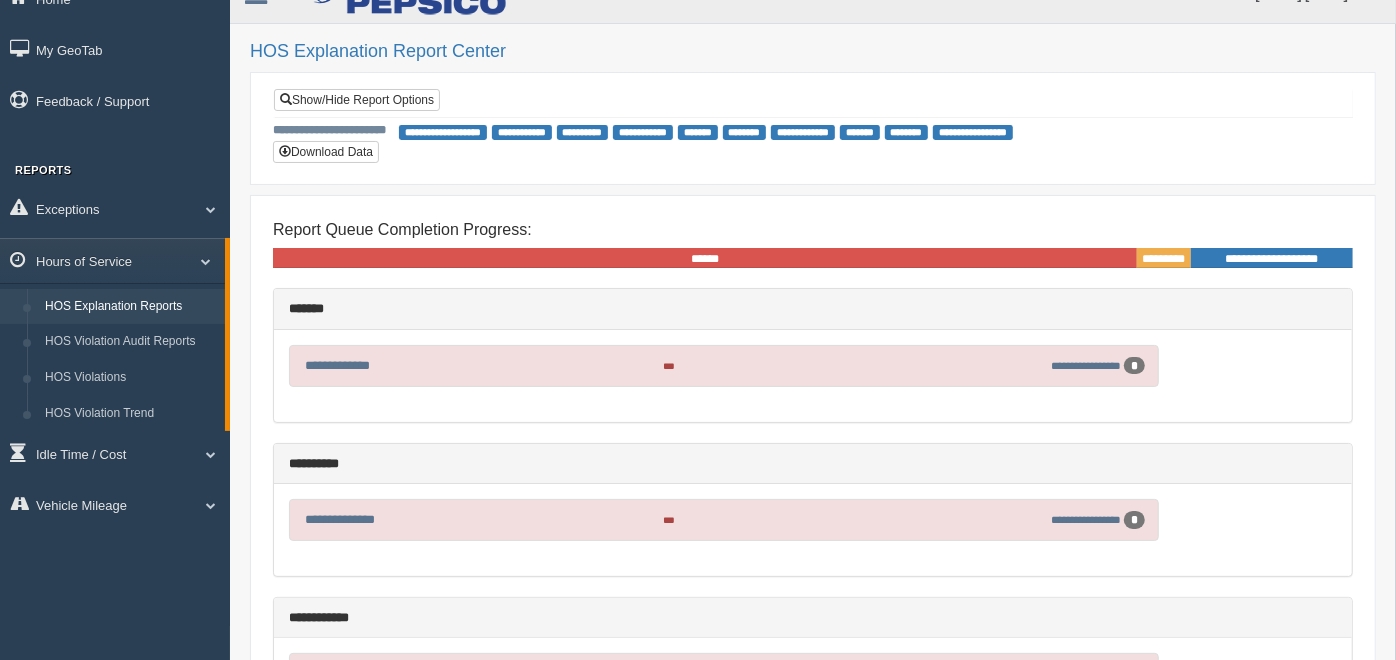 scroll, scrollTop: 0, scrollLeft: 0, axis: both 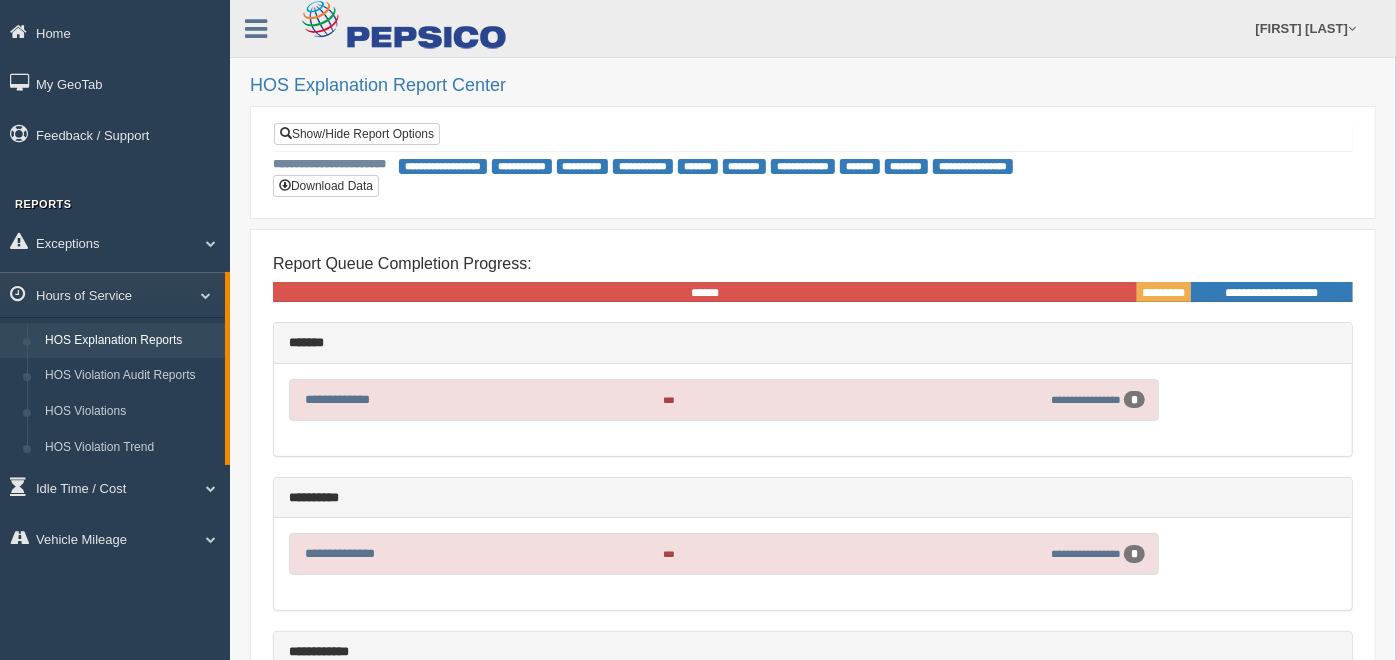 click on "**********" at bounding box center [1164, 303] 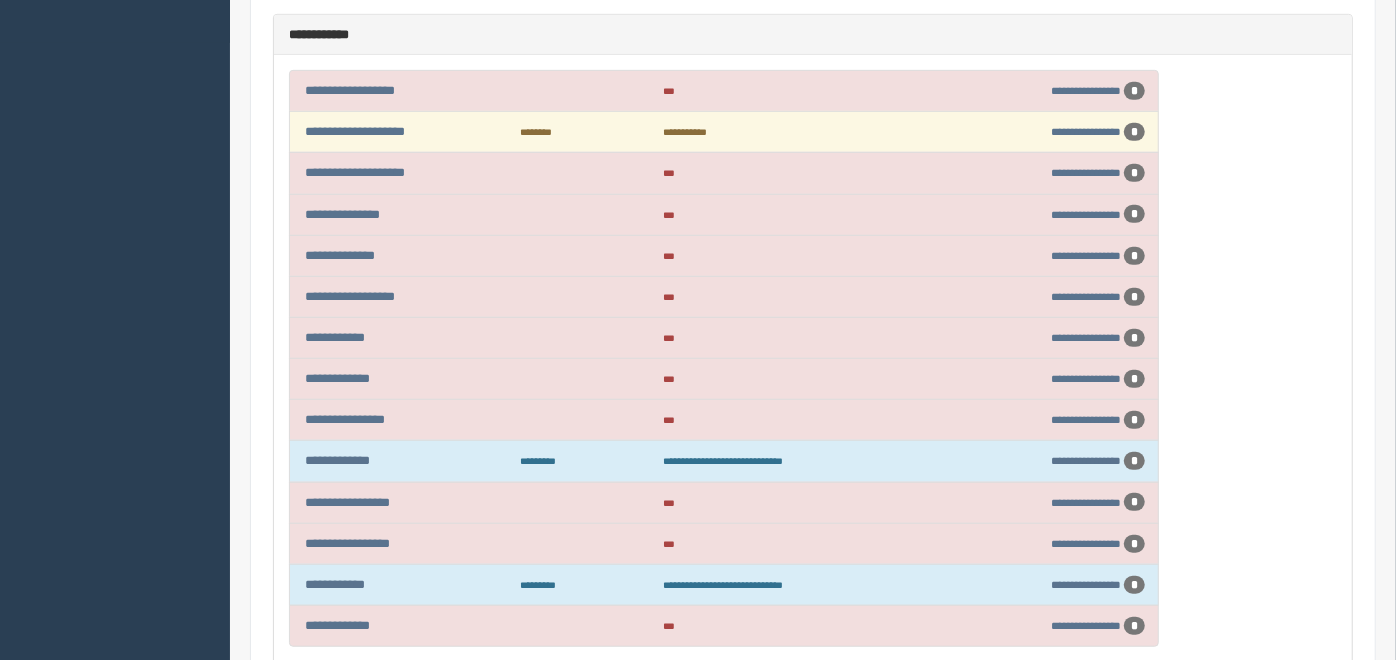 scroll, scrollTop: 666, scrollLeft: 0, axis: vertical 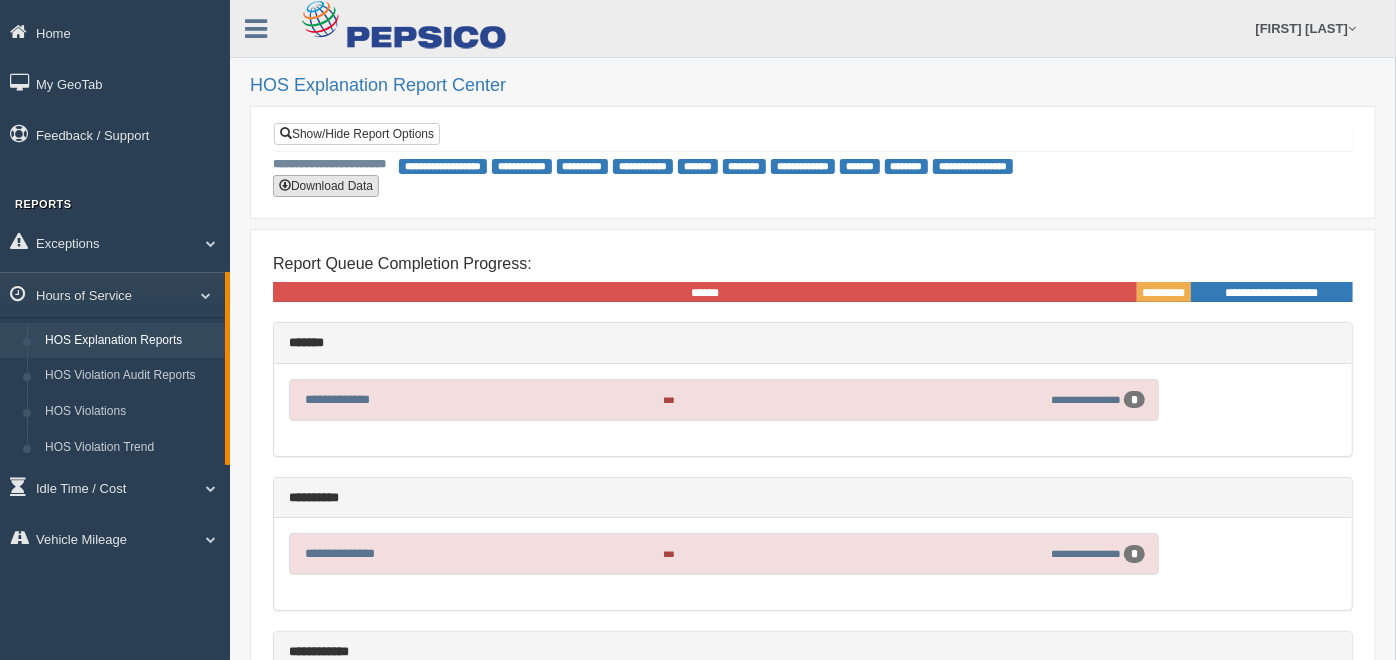 click on "Download Data" at bounding box center [326, 186] 